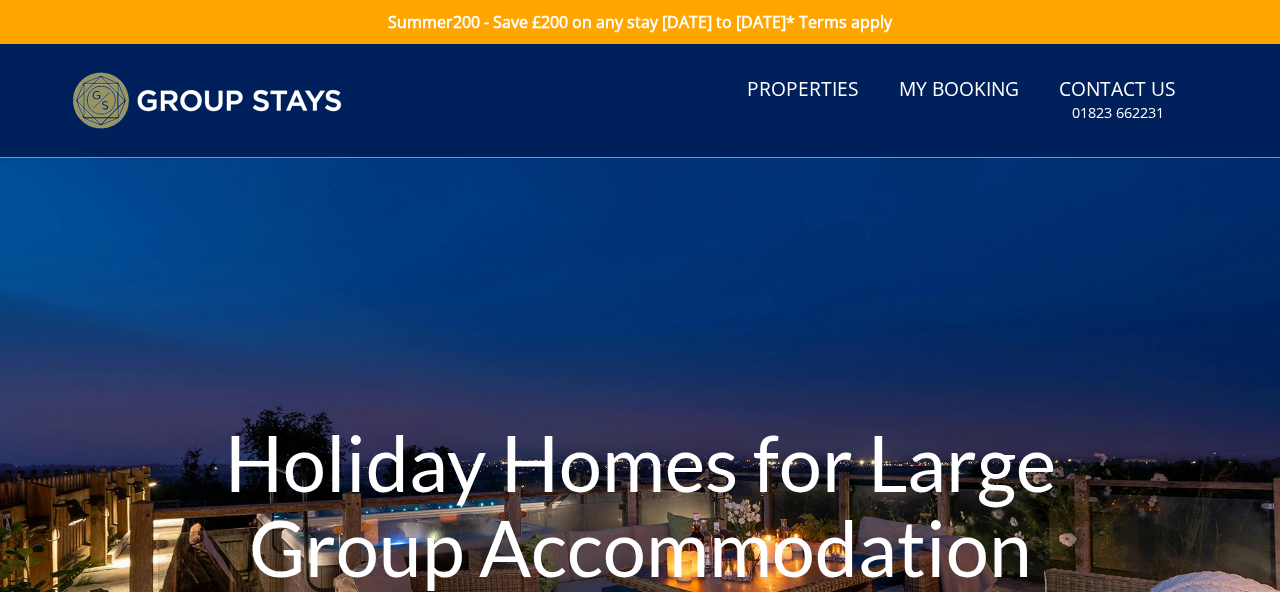 scroll, scrollTop: 0, scrollLeft: 0, axis: both 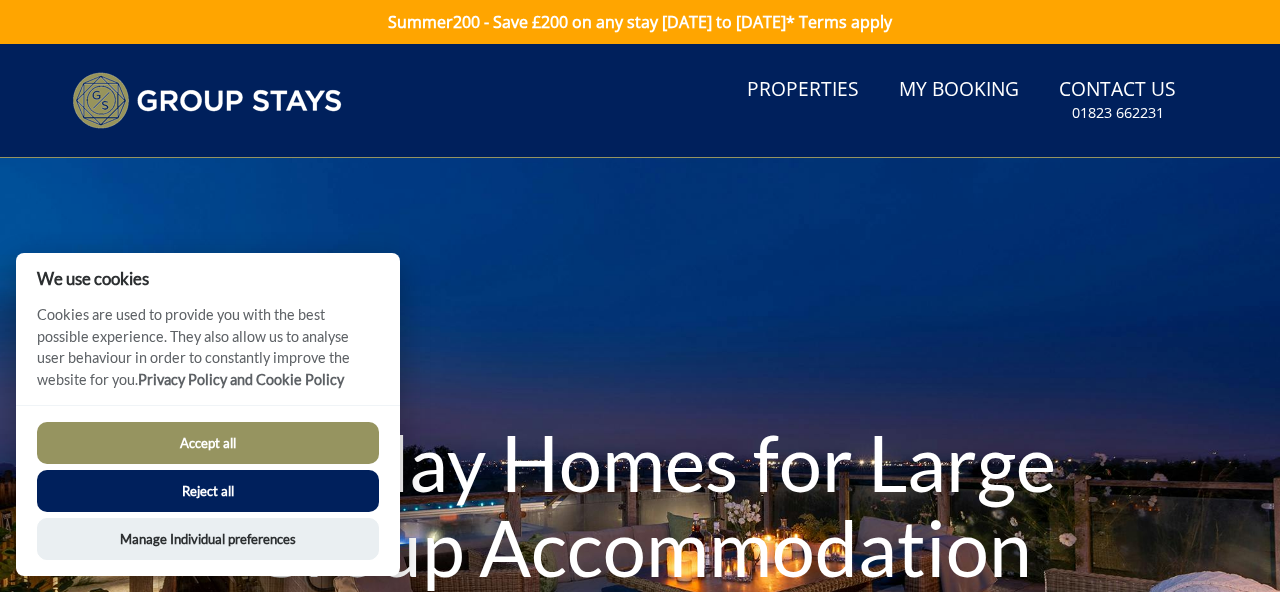 click on "Reject all" at bounding box center (208, 491) 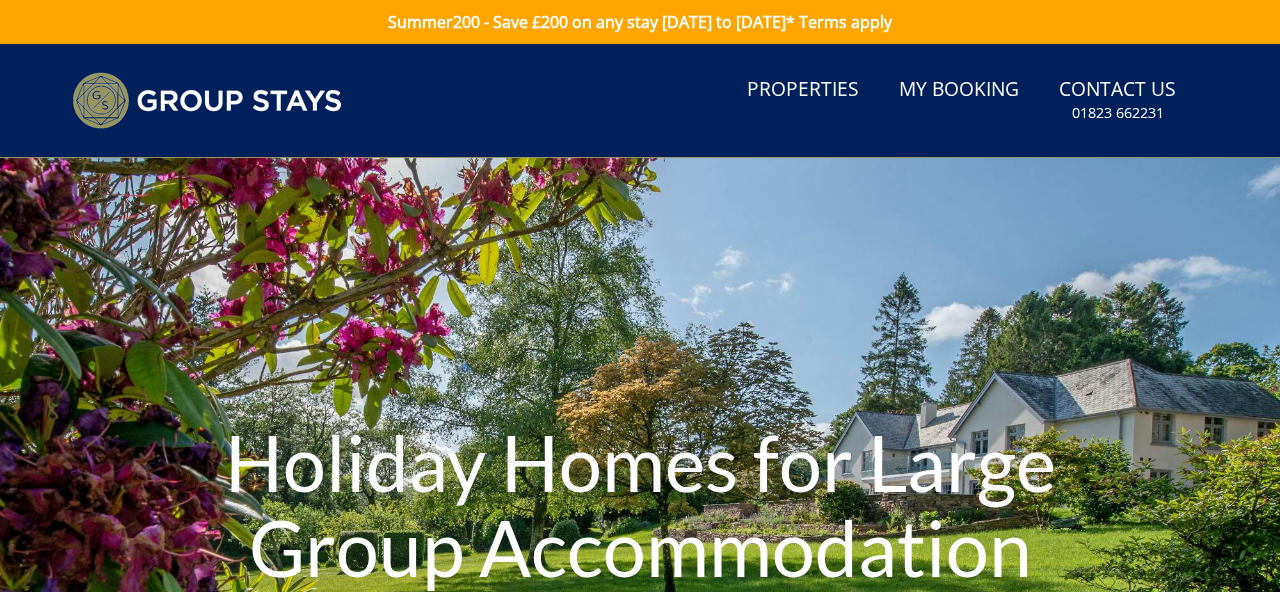 scroll, scrollTop: 20, scrollLeft: 0, axis: vertical 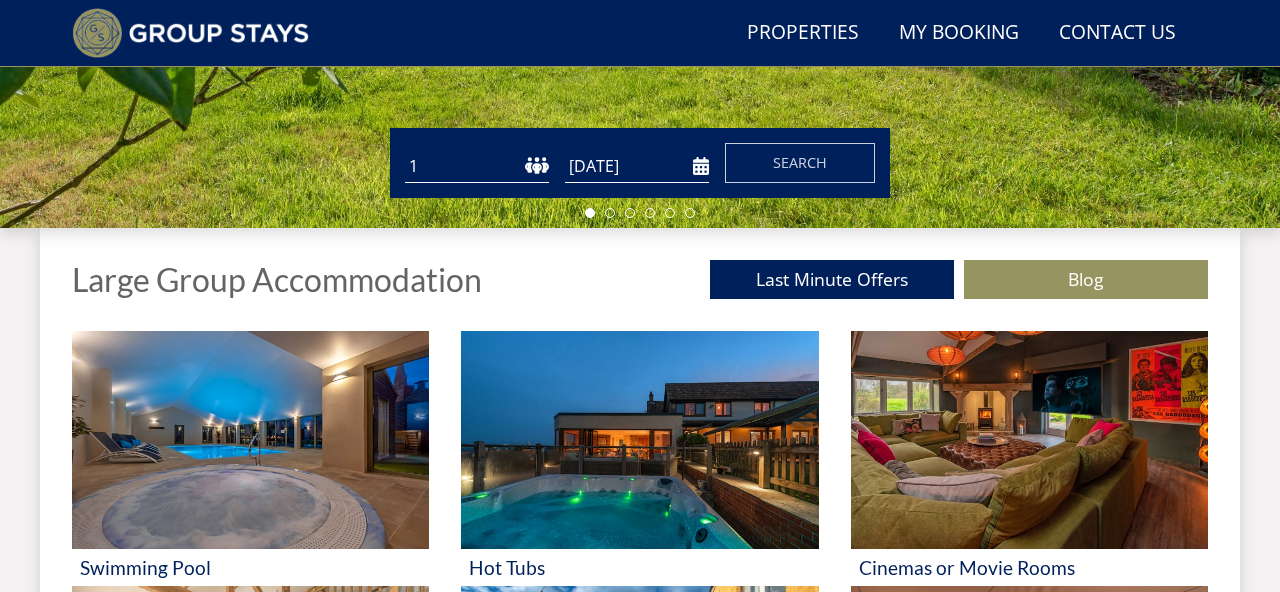 select on "13" 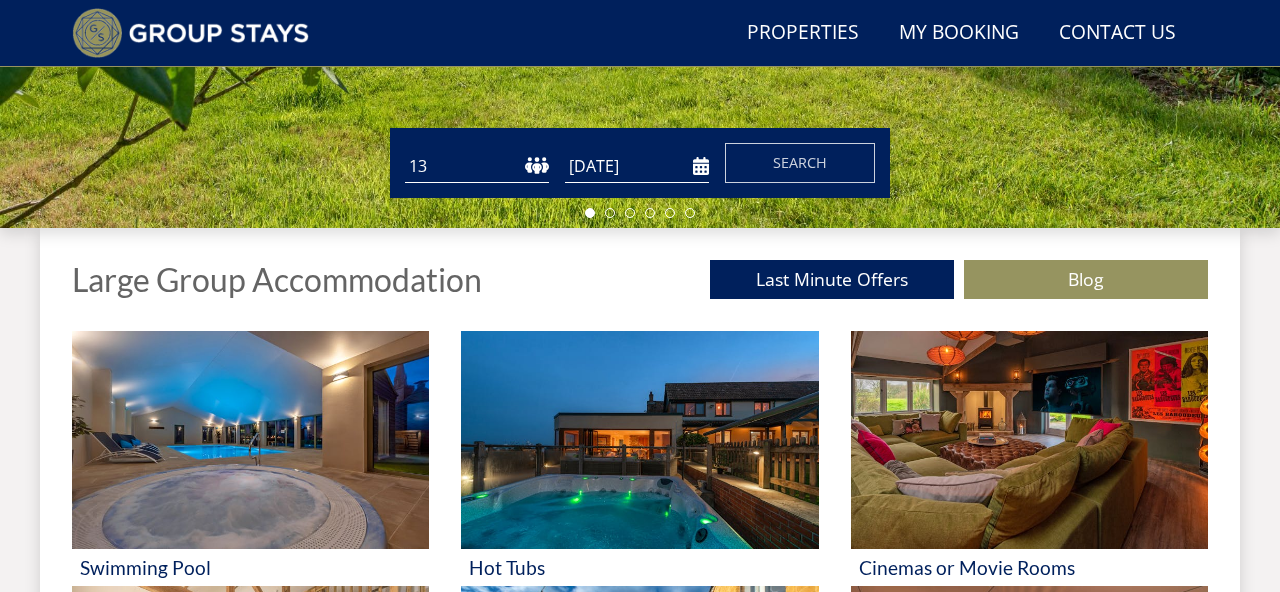 click on "[DATE]" at bounding box center (637, 166) 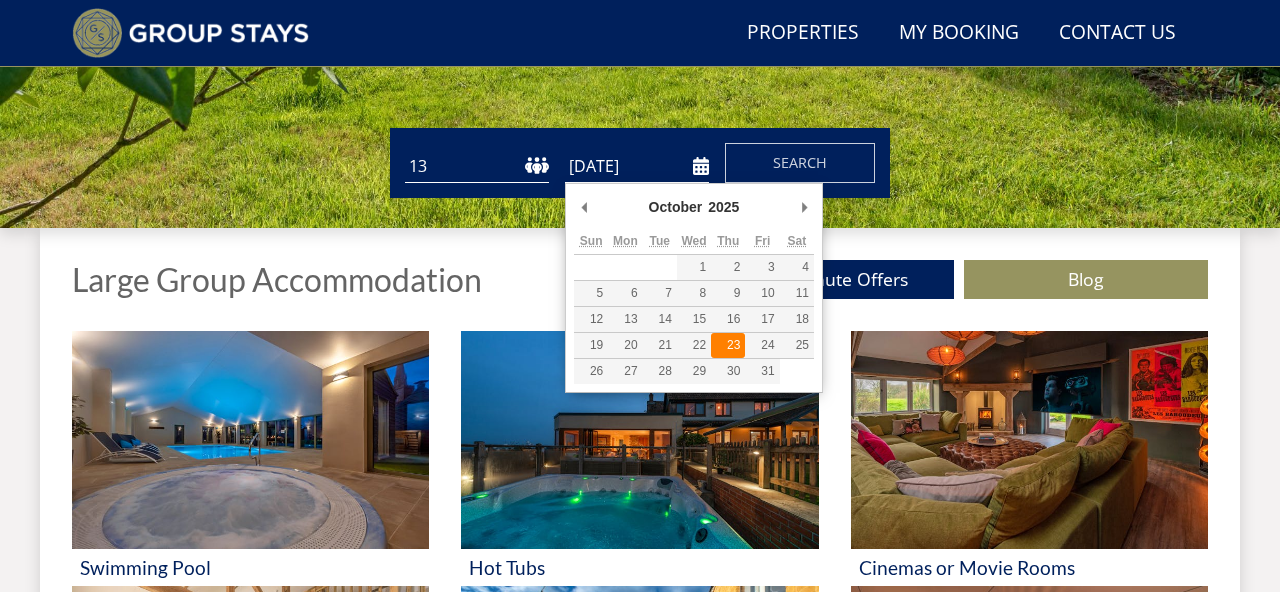 type on "23/10/2025" 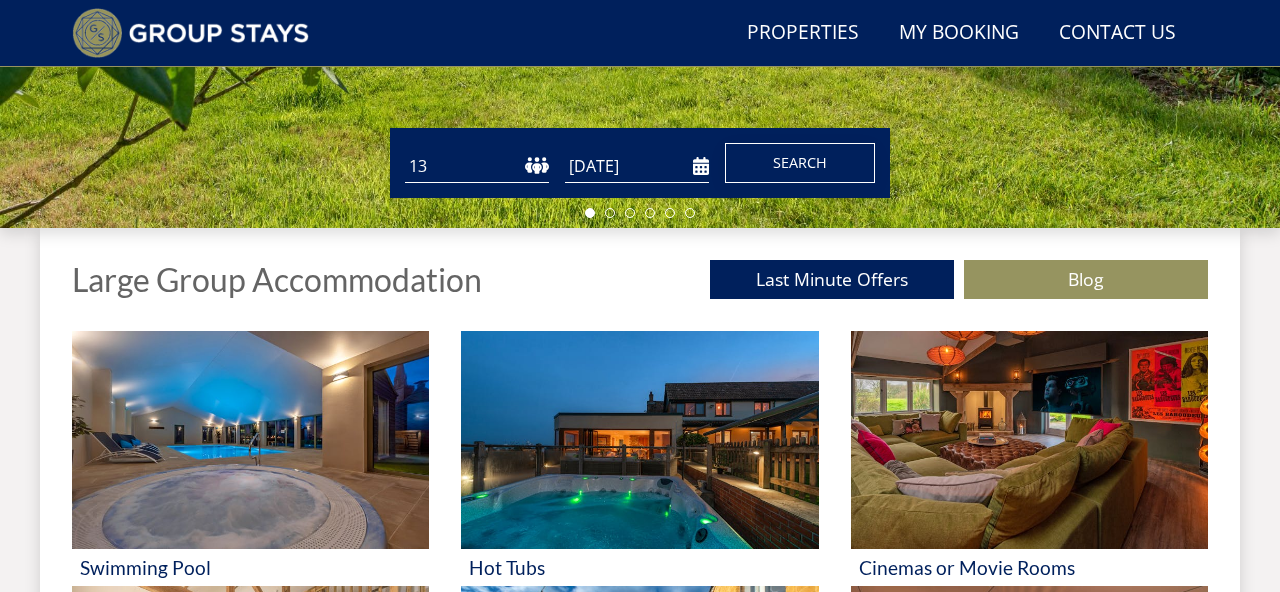click on "Search" at bounding box center (800, 163) 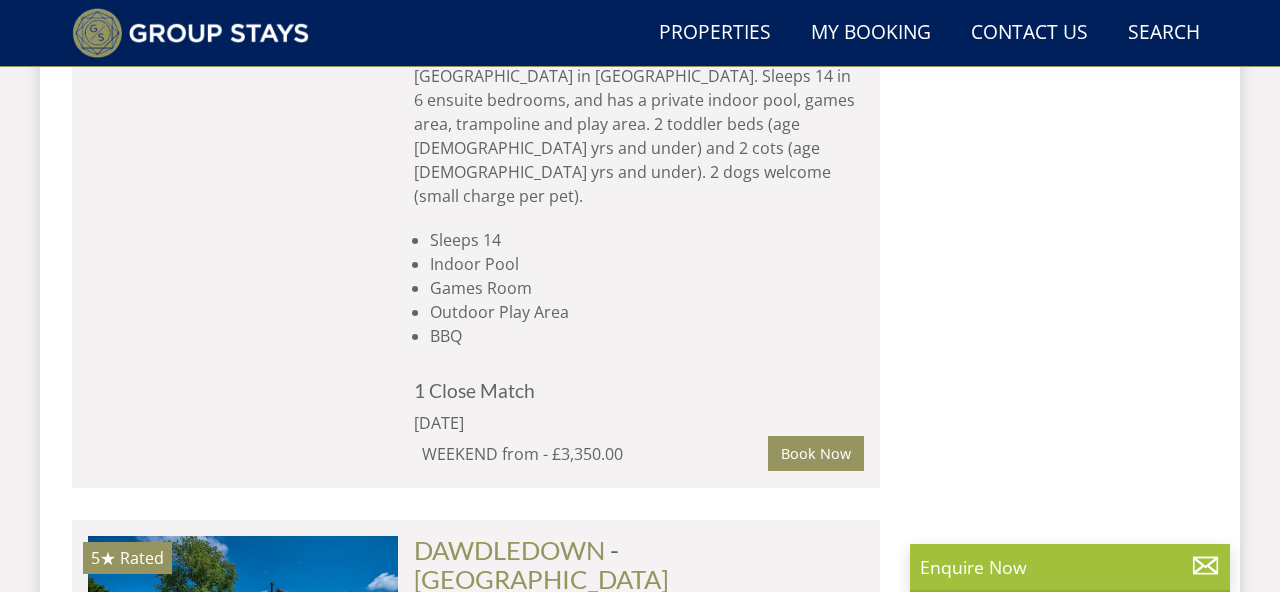 scroll, scrollTop: 3545, scrollLeft: 0, axis: vertical 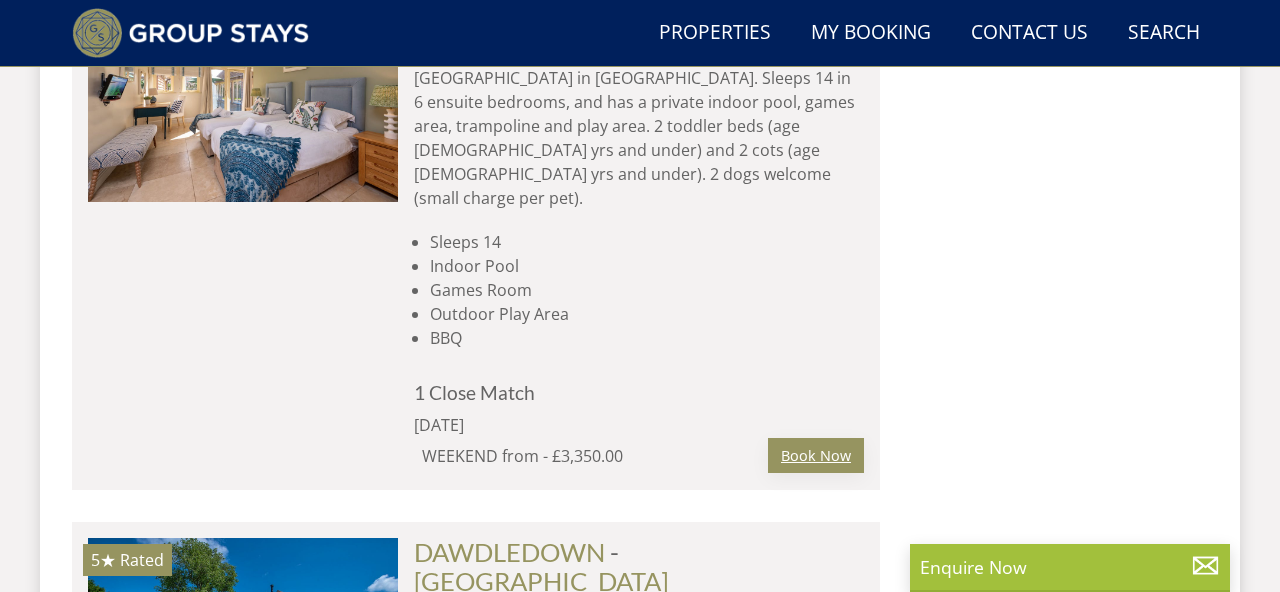click on "Book Now" at bounding box center [816, 455] 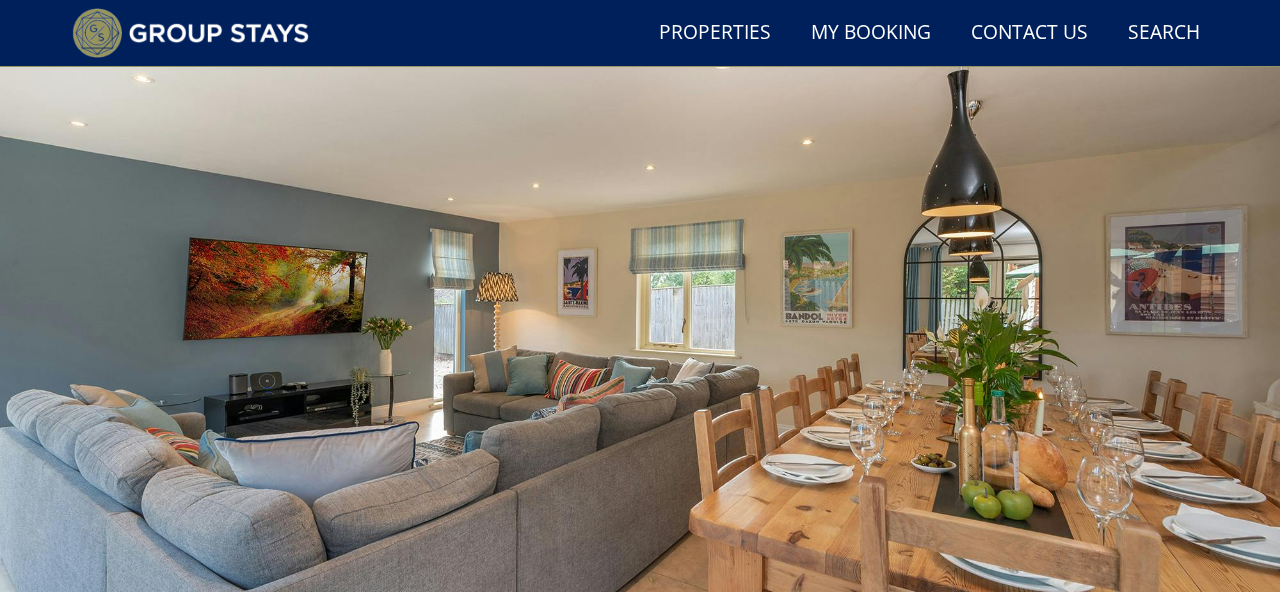 scroll, scrollTop: 265, scrollLeft: 0, axis: vertical 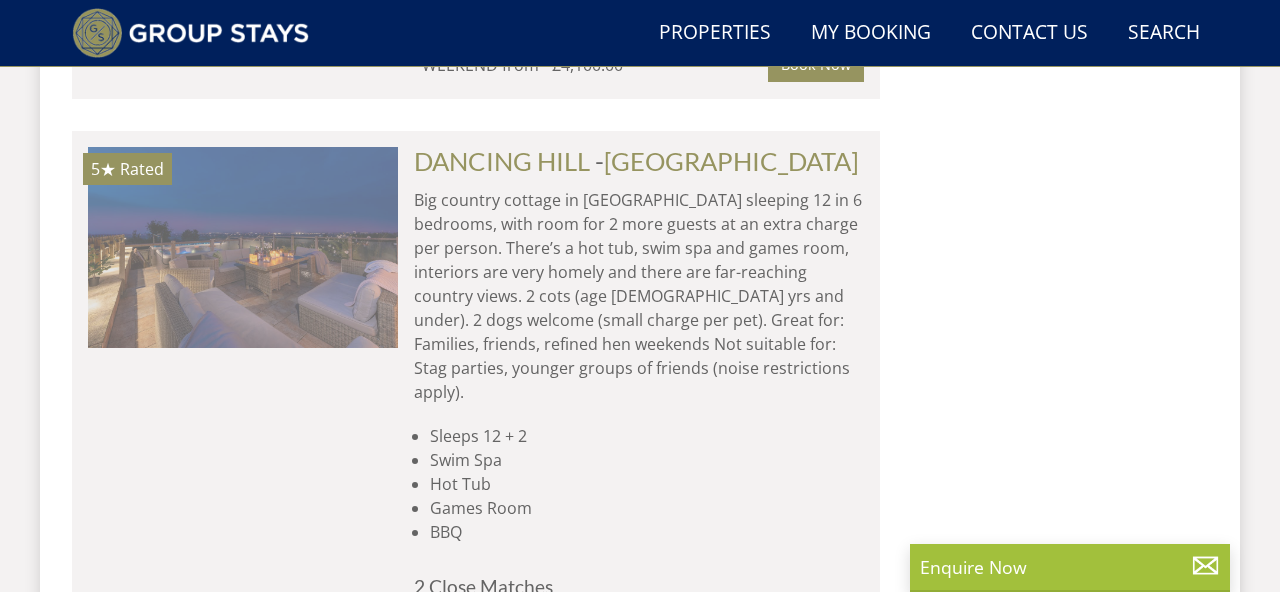 click at bounding box center [243, 247] 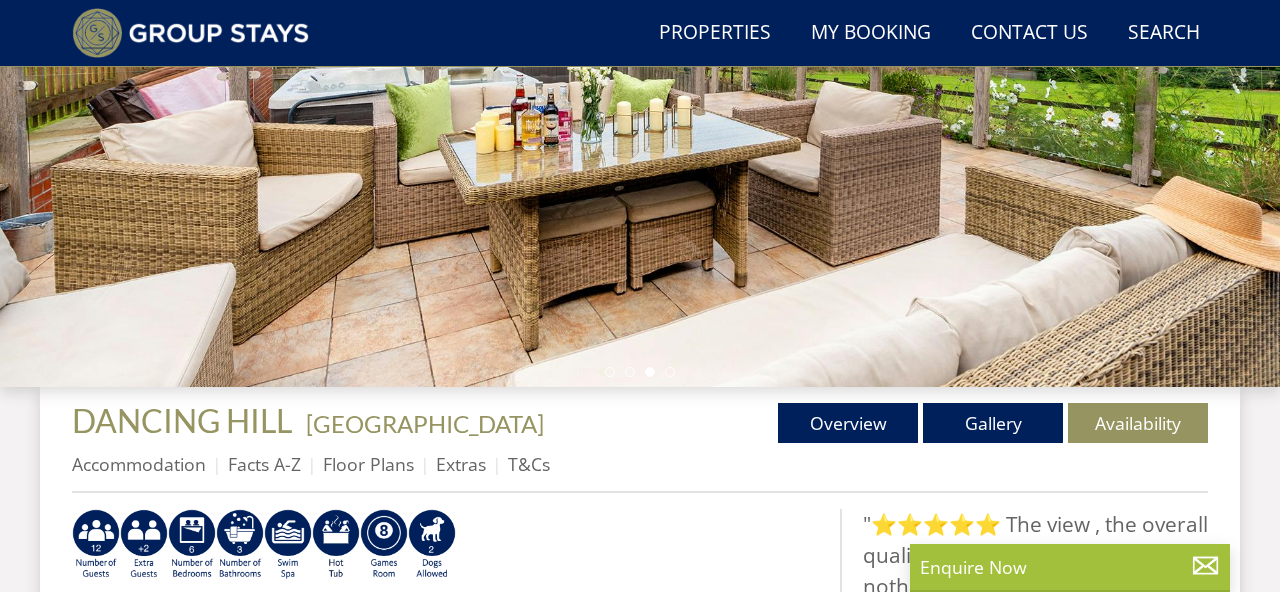 scroll, scrollTop: 425, scrollLeft: 0, axis: vertical 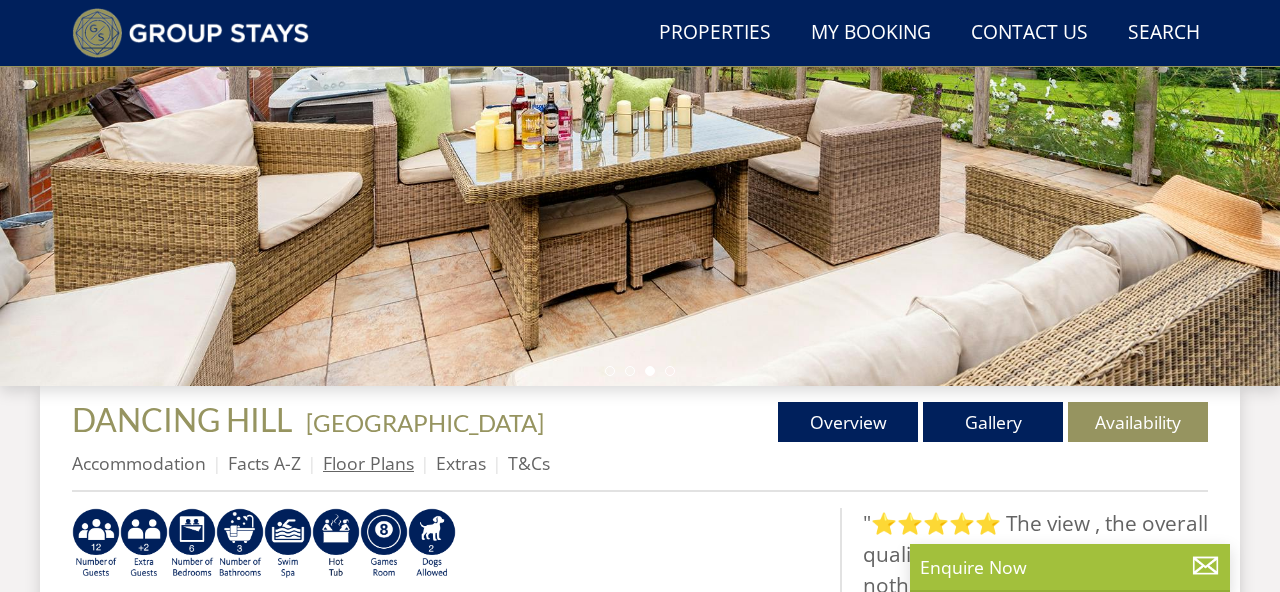click on "Floor Plans" at bounding box center (368, 463) 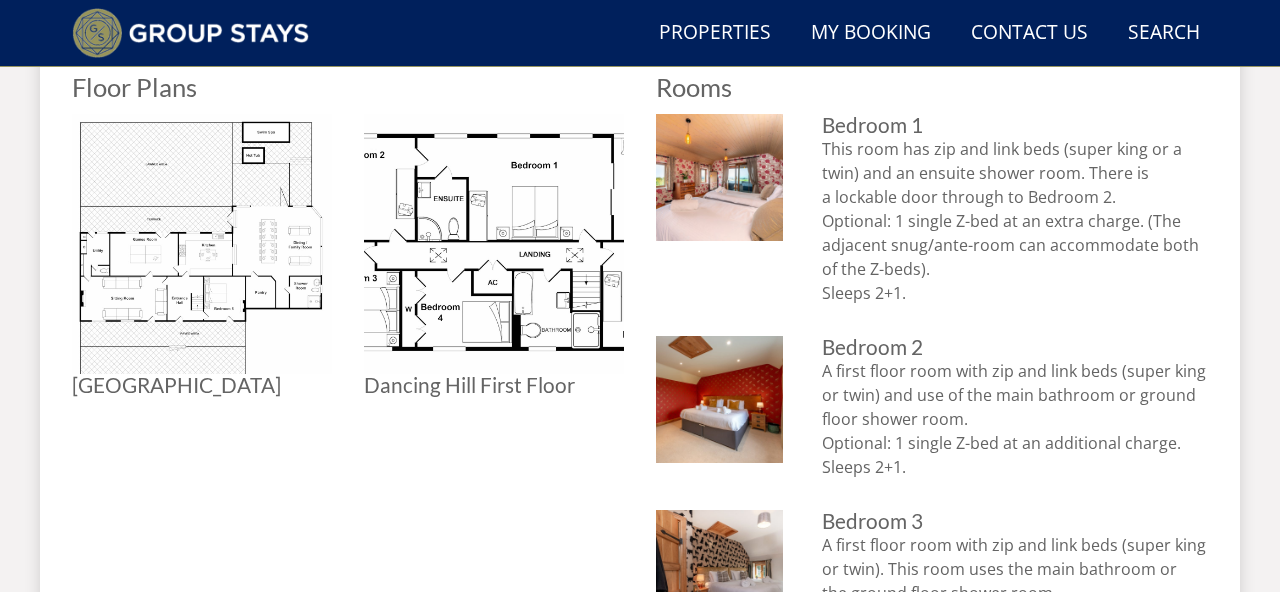 scroll, scrollTop: 900, scrollLeft: 0, axis: vertical 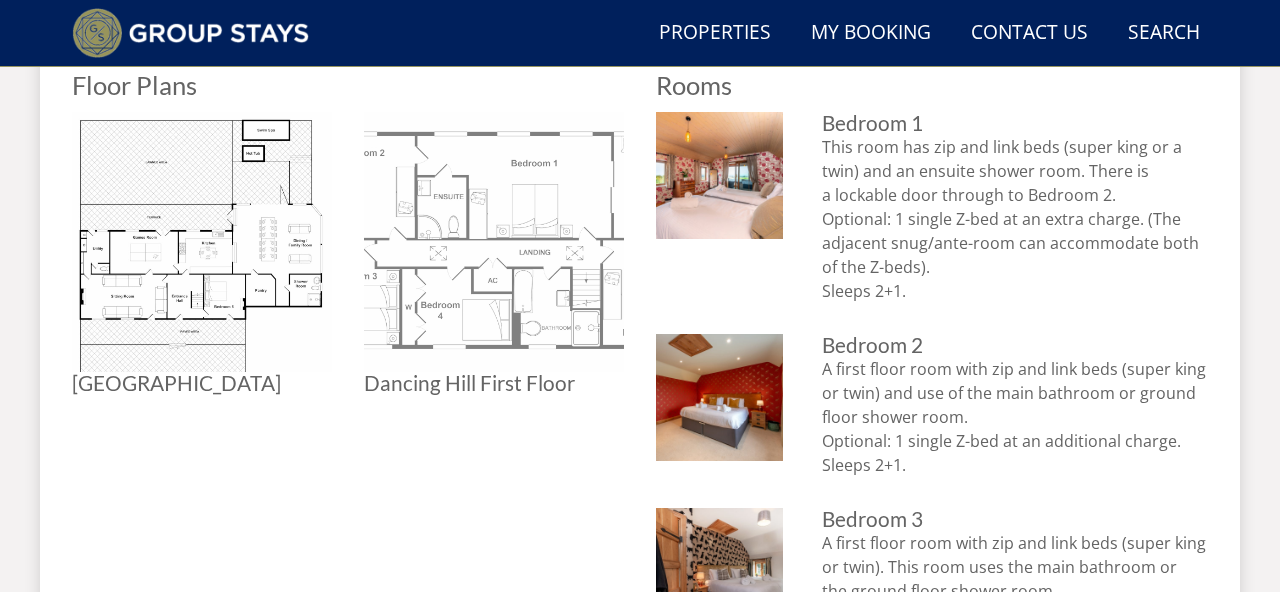 click at bounding box center [494, 242] 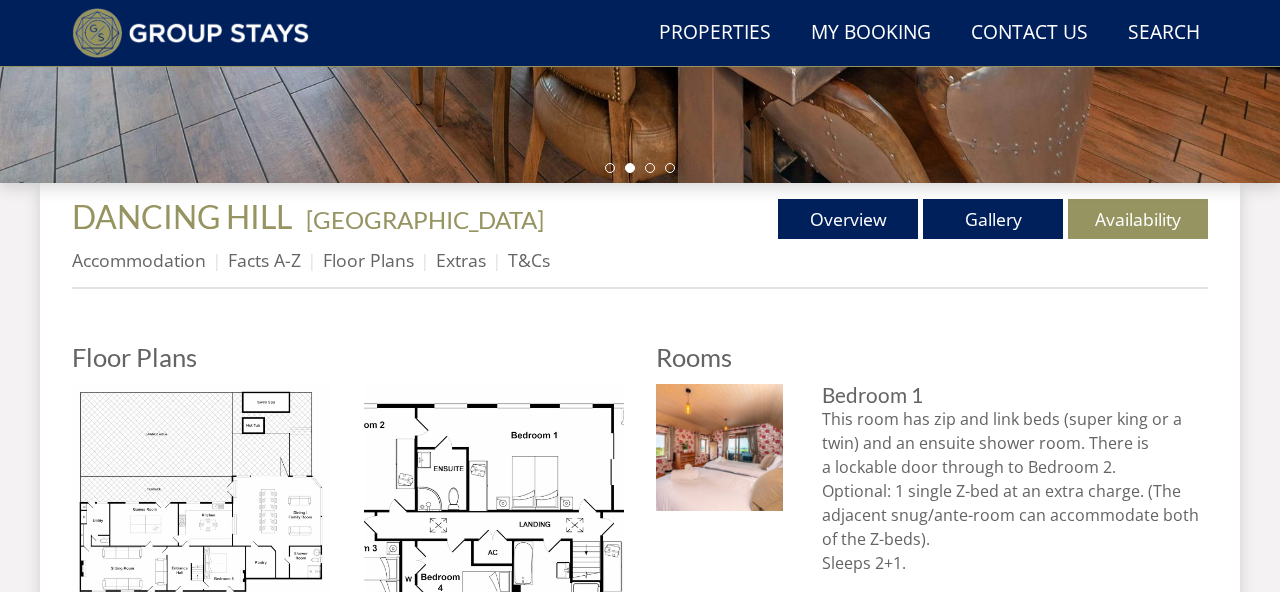 scroll, scrollTop: 638, scrollLeft: 0, axis: vertical 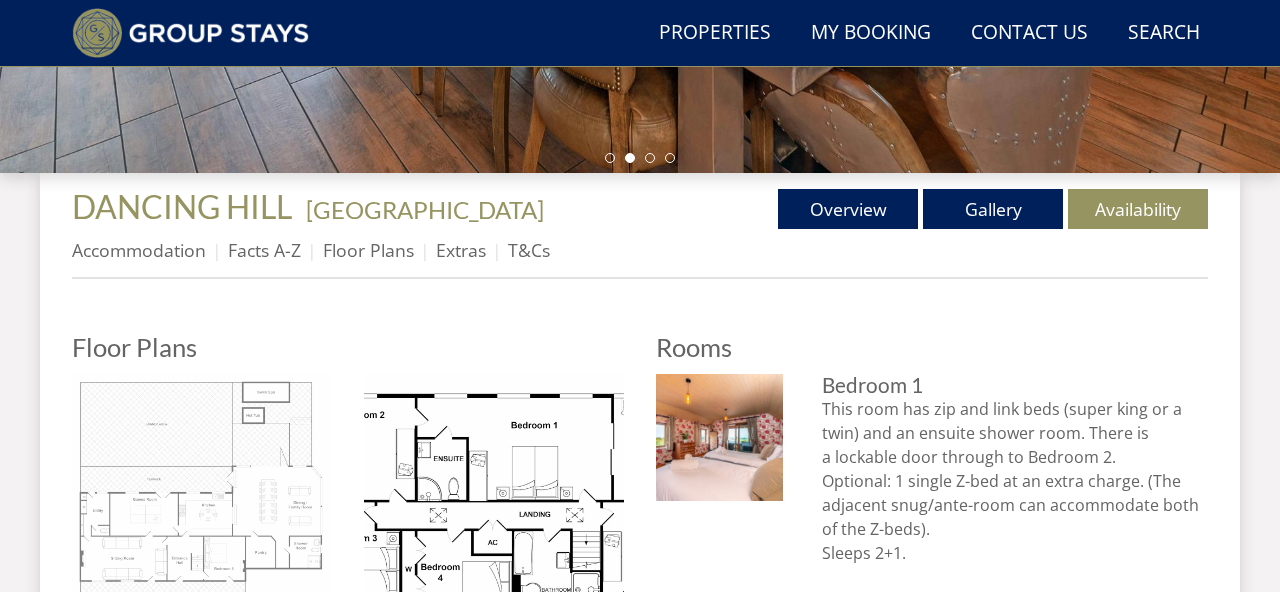 click at bounding box center (202, 504) 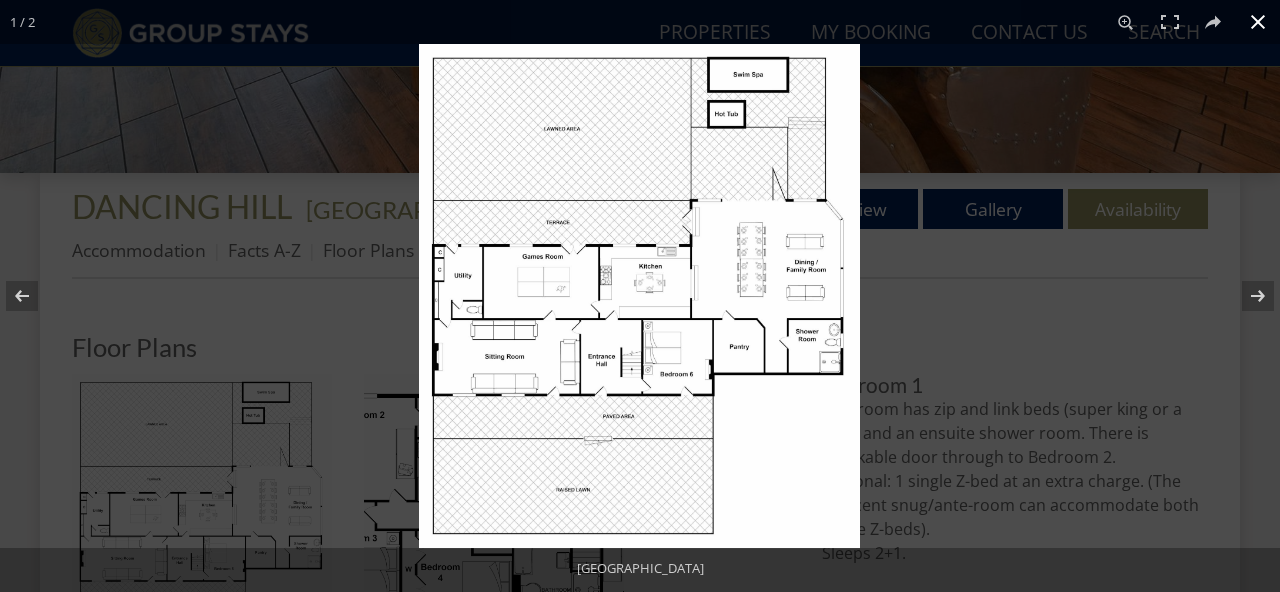click at bounding box center [1258, 22] 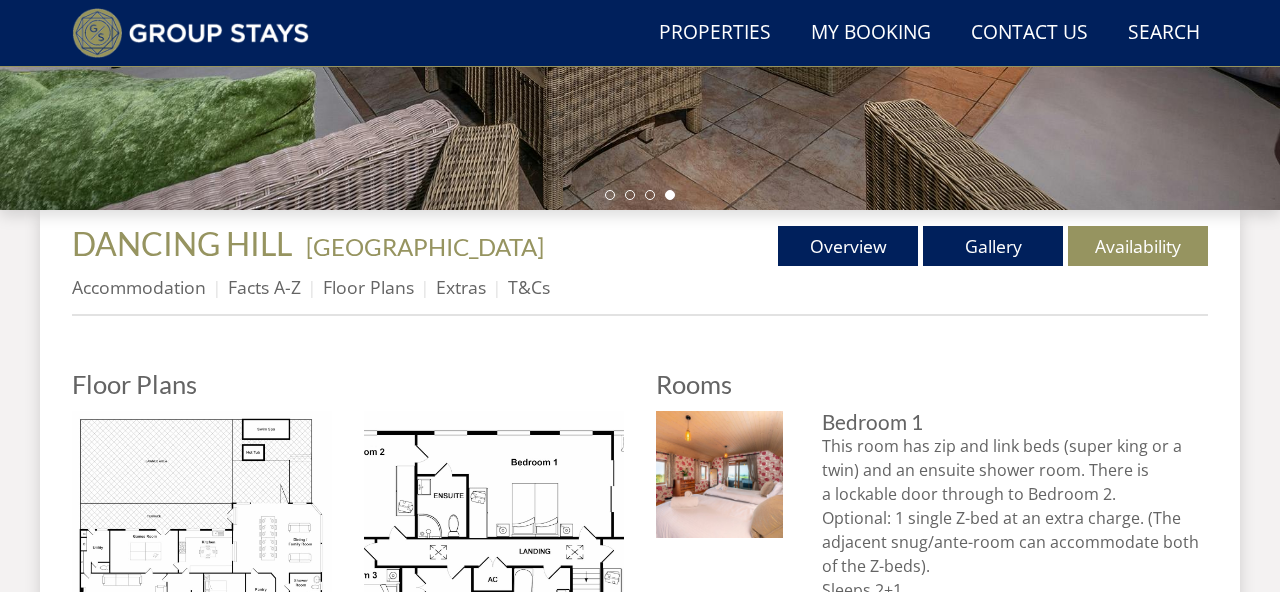 scroll, scrollTop: 602, scrollLeft: 0, axis: vertical 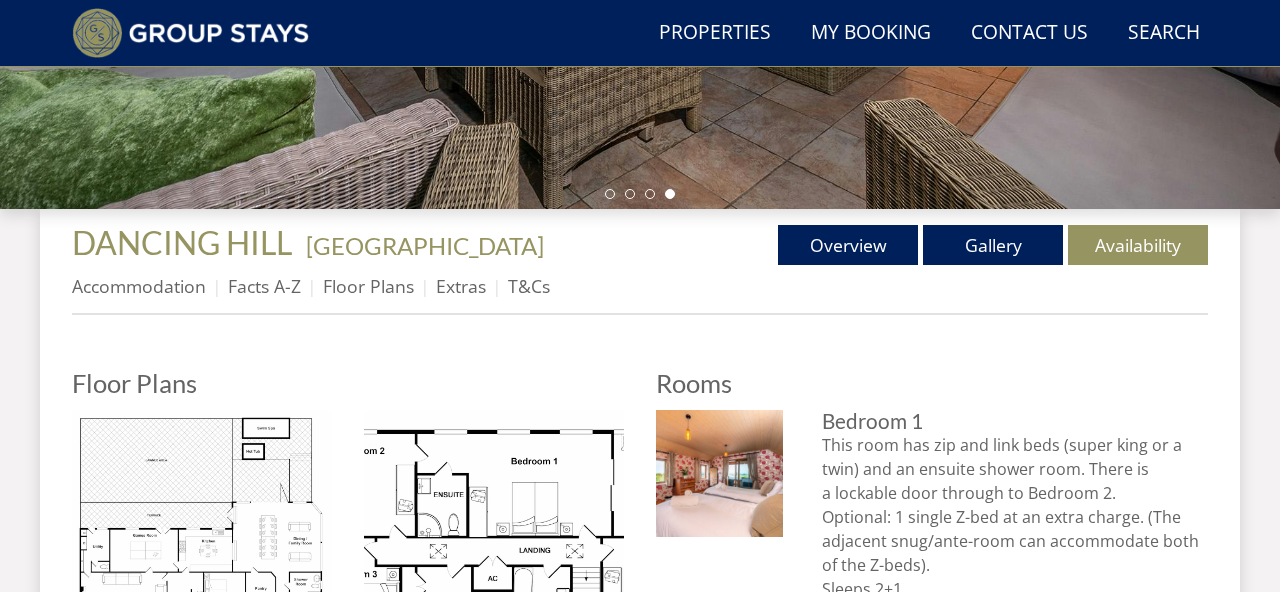 click on "Properties
DANCING HILL
-  Somerset
Overview
Gallery
Availability
Accommodation
Facts A-Z
Floor Plans
Extras
T&Cs" at bounding box center (640, 270) 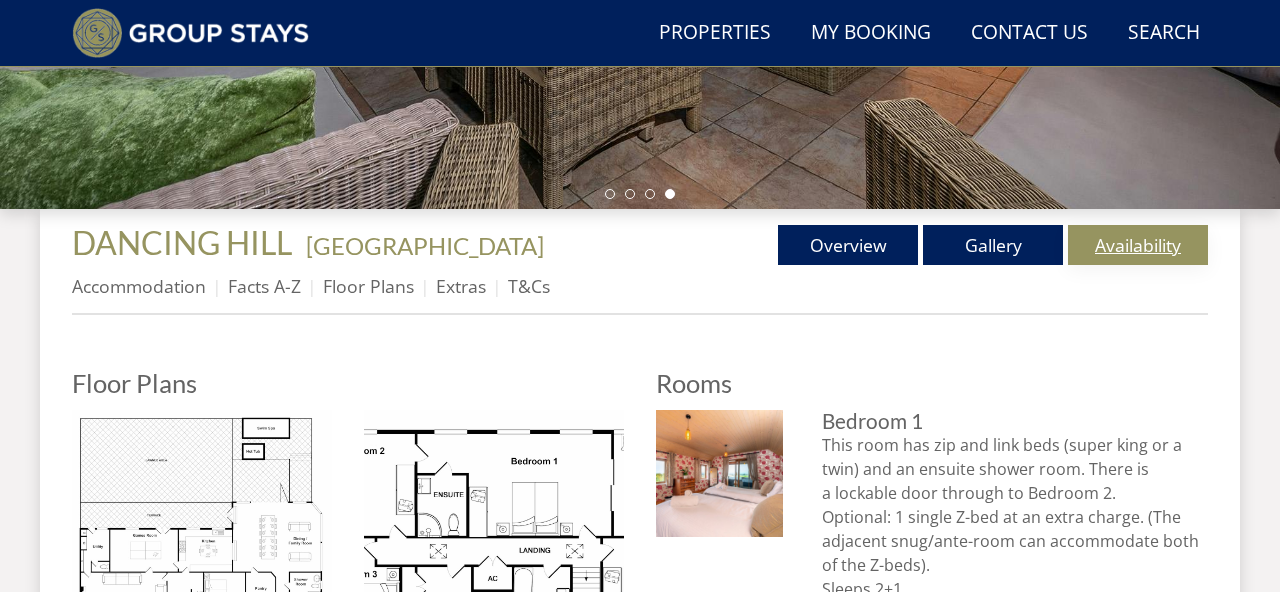 click on "Availability" at bounding box center (1138, 245) 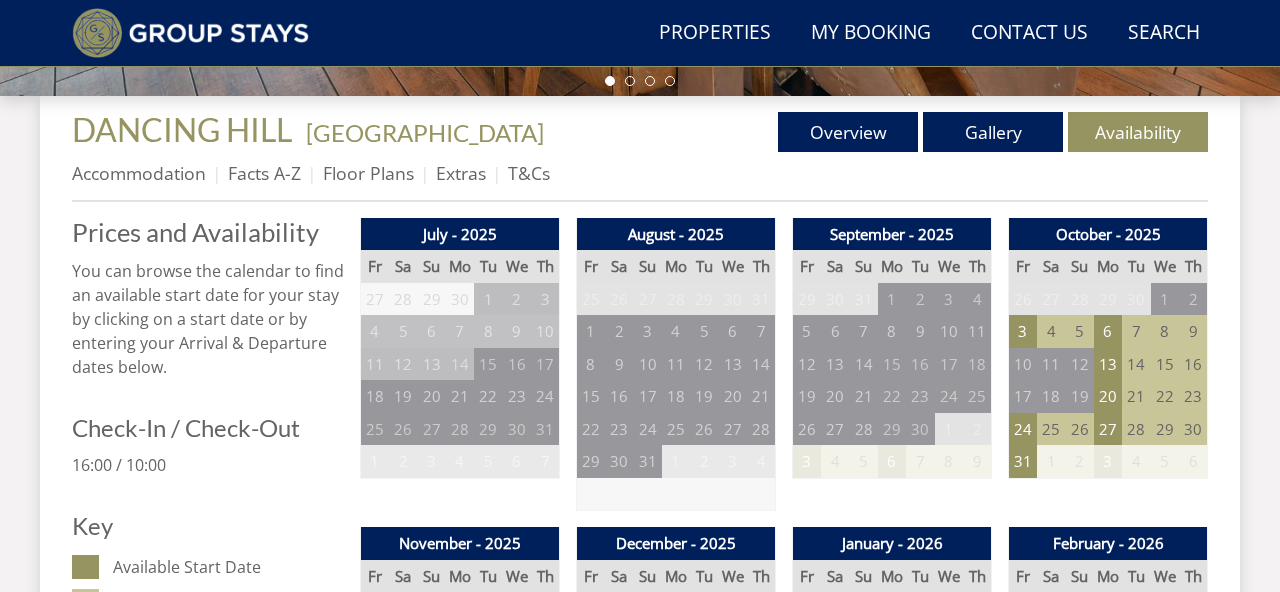 scroll, scrollTop: 716, scrollLeft: 0, axis: vertical 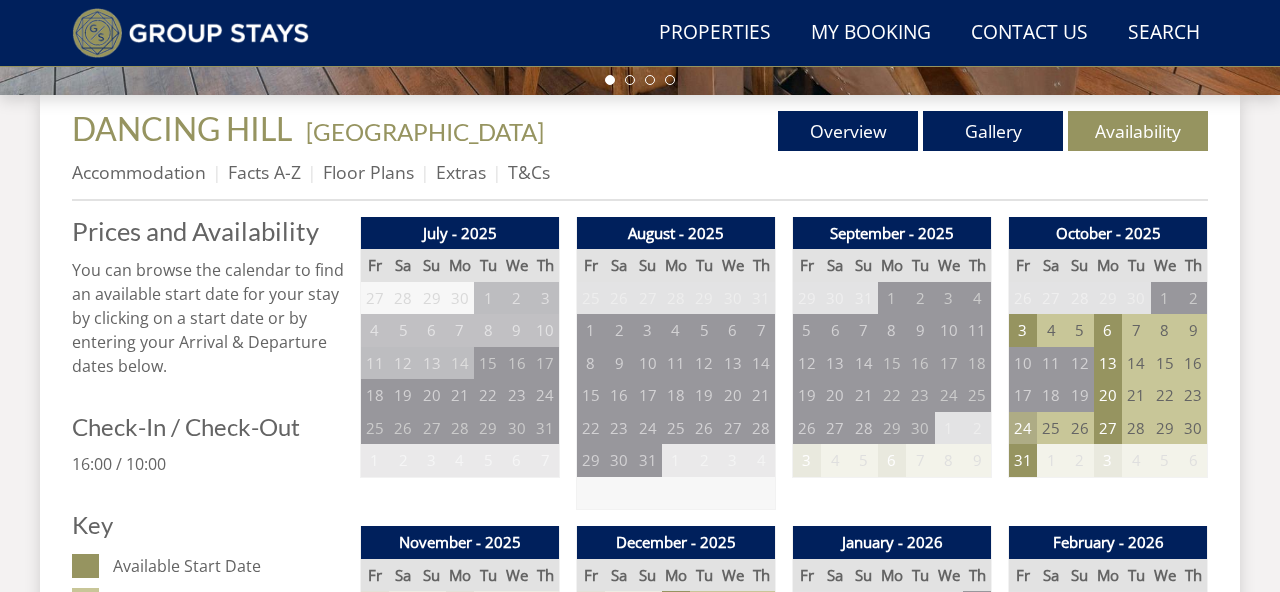 click on "24" at bounding box center [1023, 428] 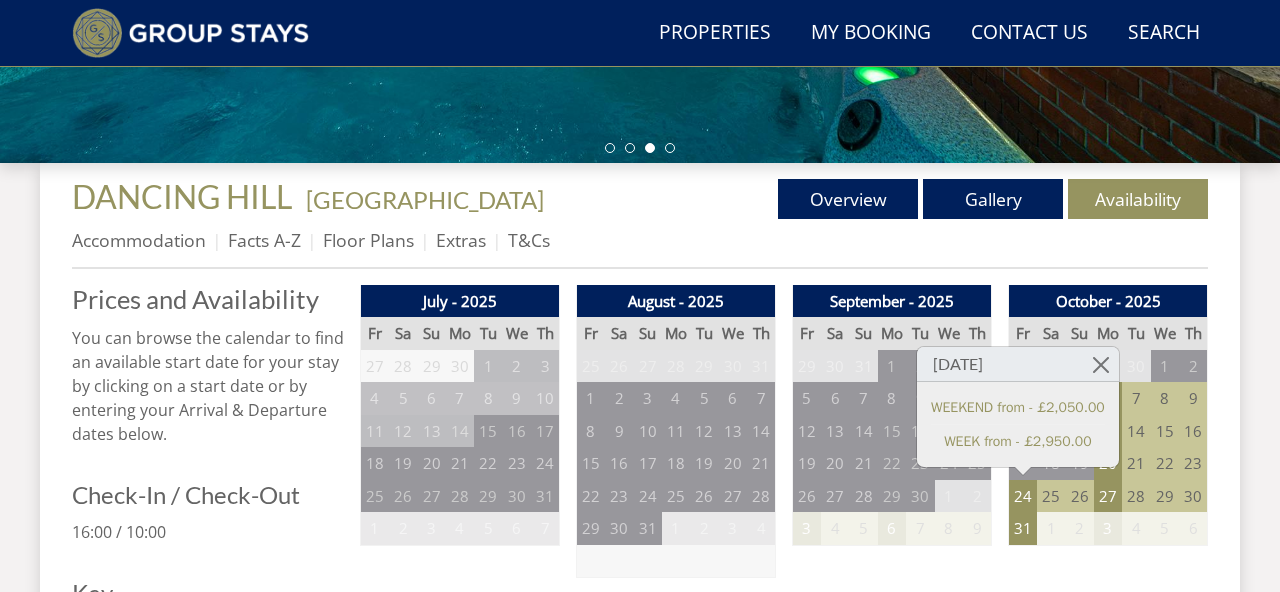 scroll, scrollTop: 654, scrollLeft: 0, axis: vertical 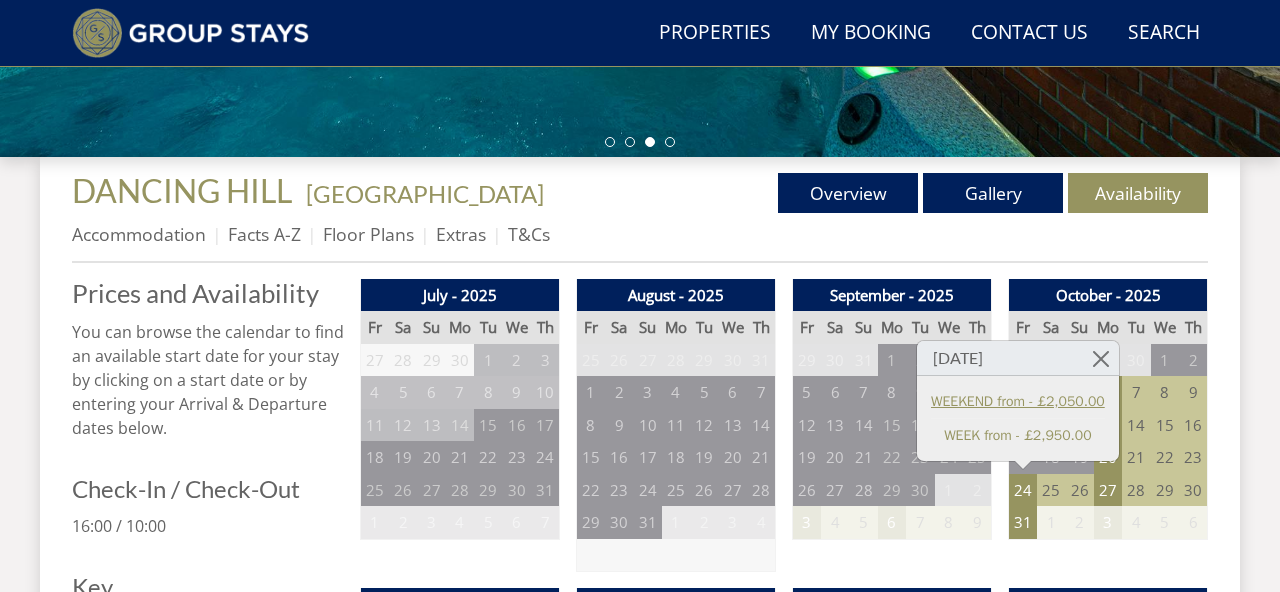 click on "WEEKEND from  - £2,050.00" at bounding box center (1018, 401) 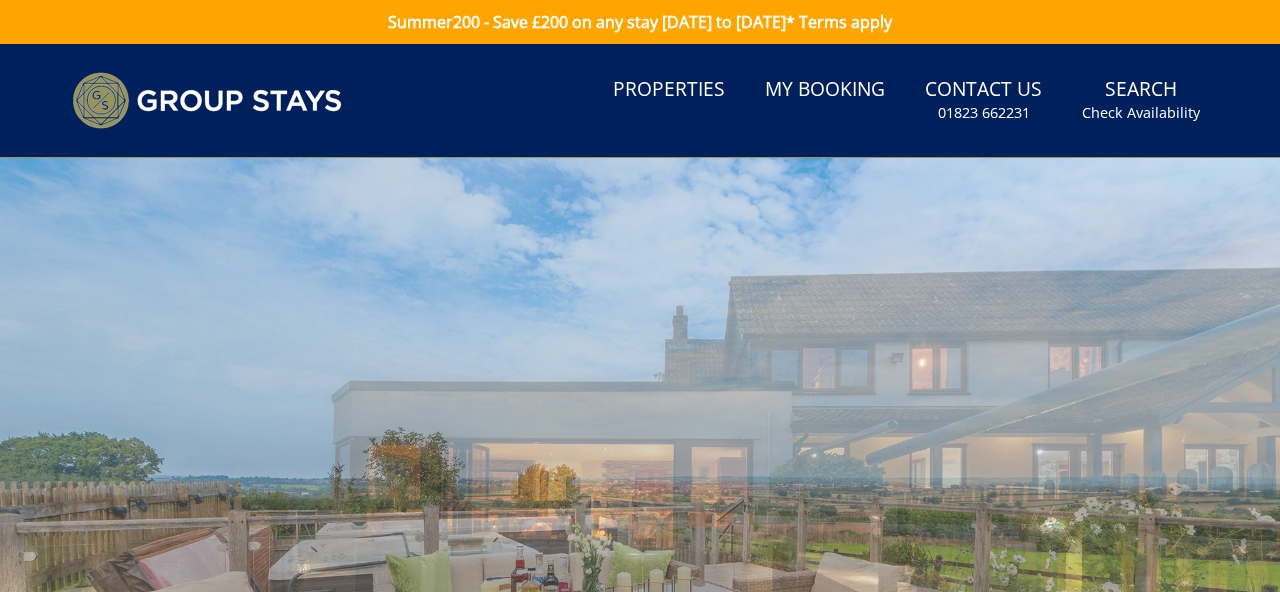 scroll, scrollTop: 0, scrollLeft: 0, axis: both 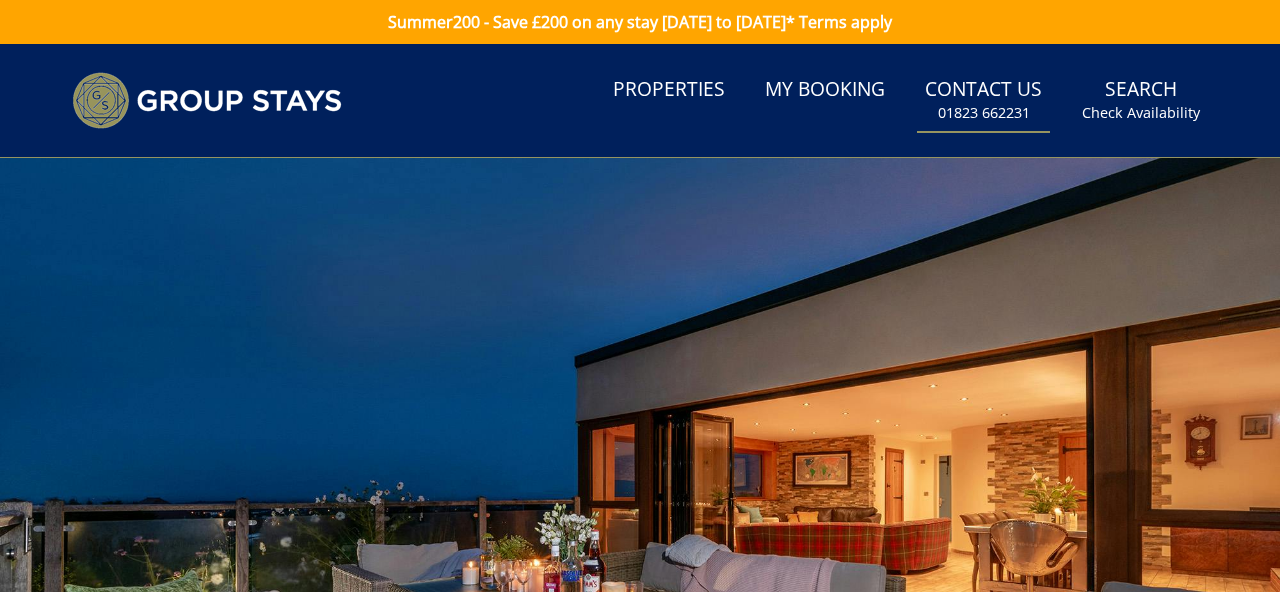 click on "Contact Us  01823 662231" at bounding box center (983, 100) 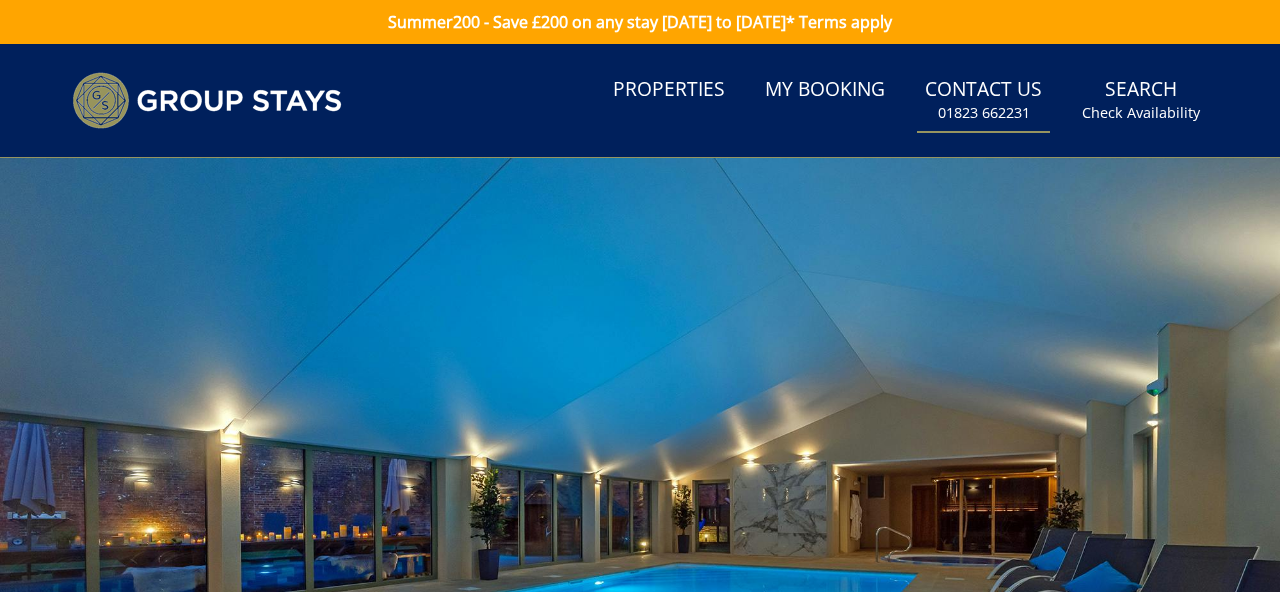 scroll, scrollTop: 0, scrollLeft: 0, axis: both 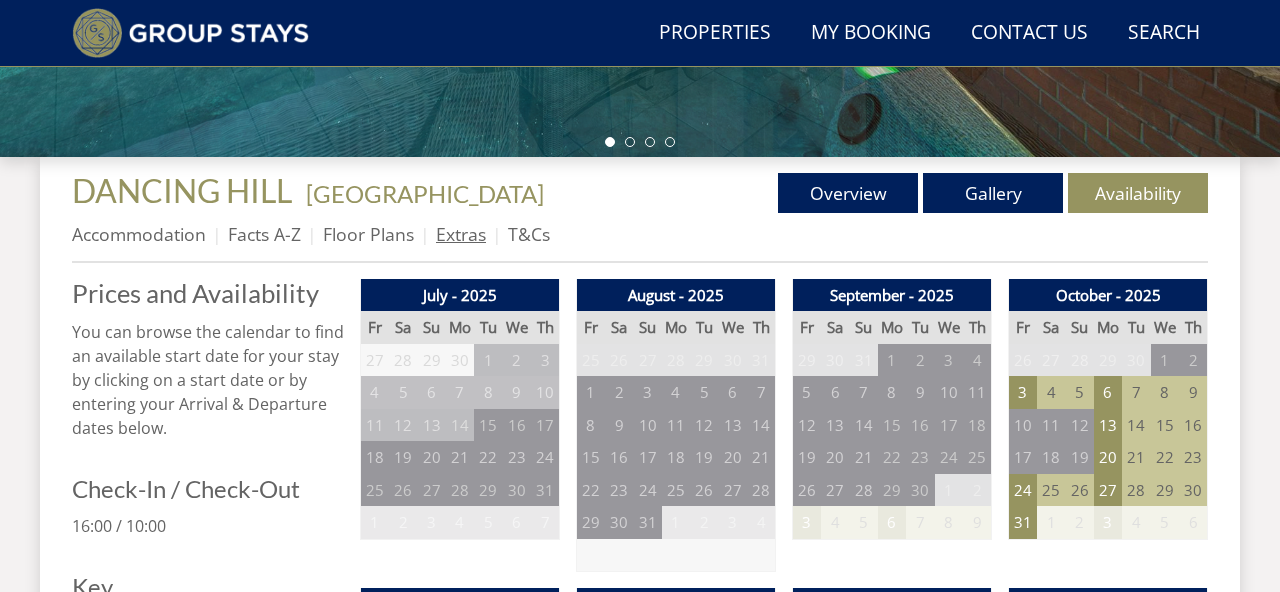 click on "Extras" at bounding box center [461, 234] 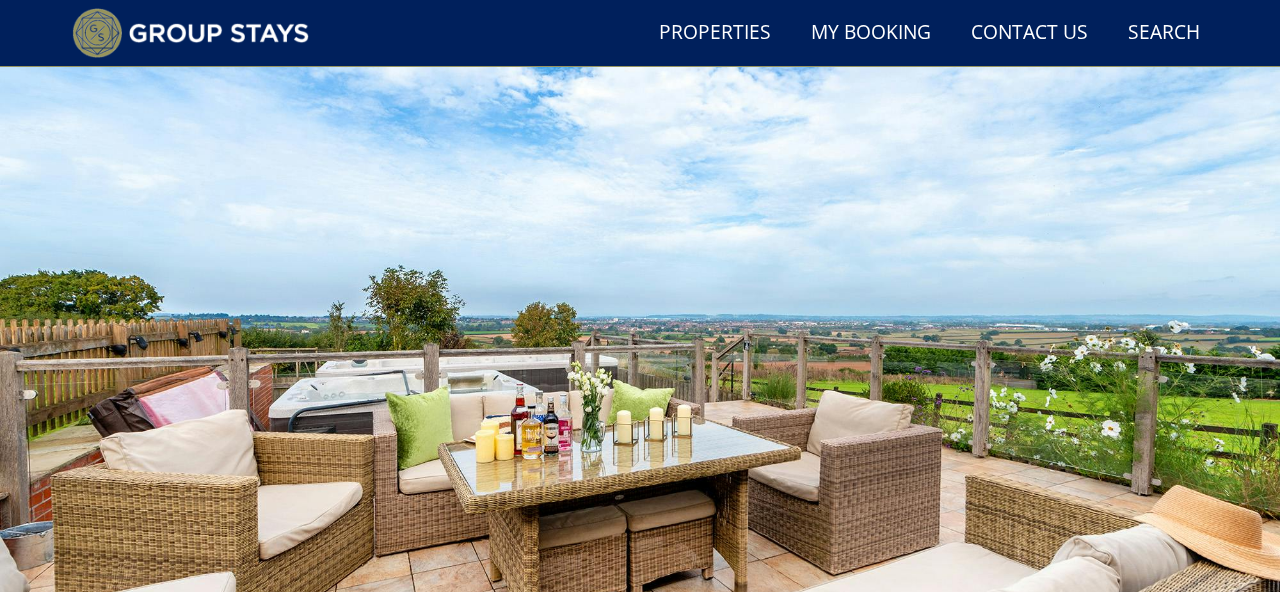 scroll, scrollTop: 107, scrollLeft: 0, axis: vertical 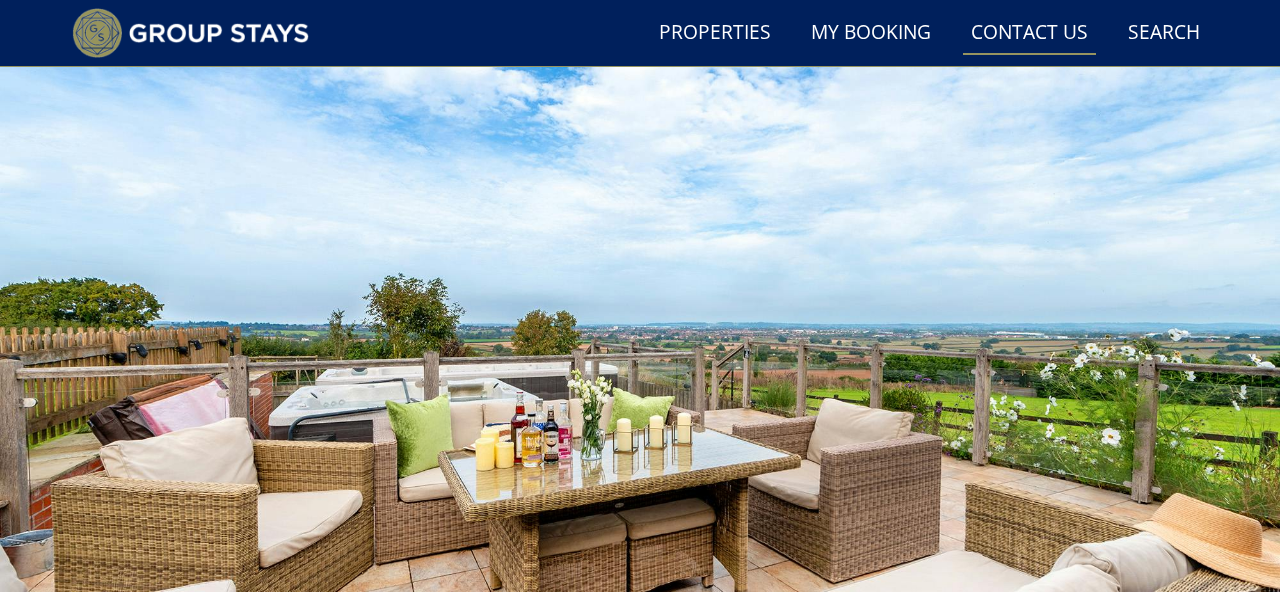 click on "Contact Us  01823 662231" at bounding box center (1029, 33) 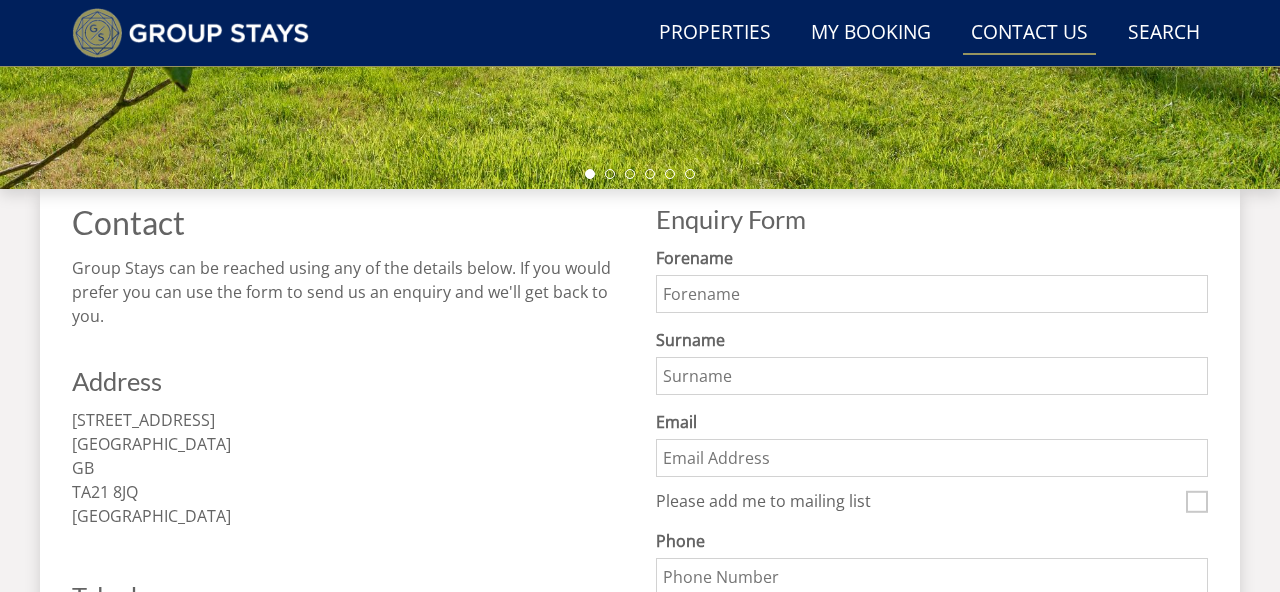 scroll, scrollTop: 623, scrollLeft: 0, axis: vertical 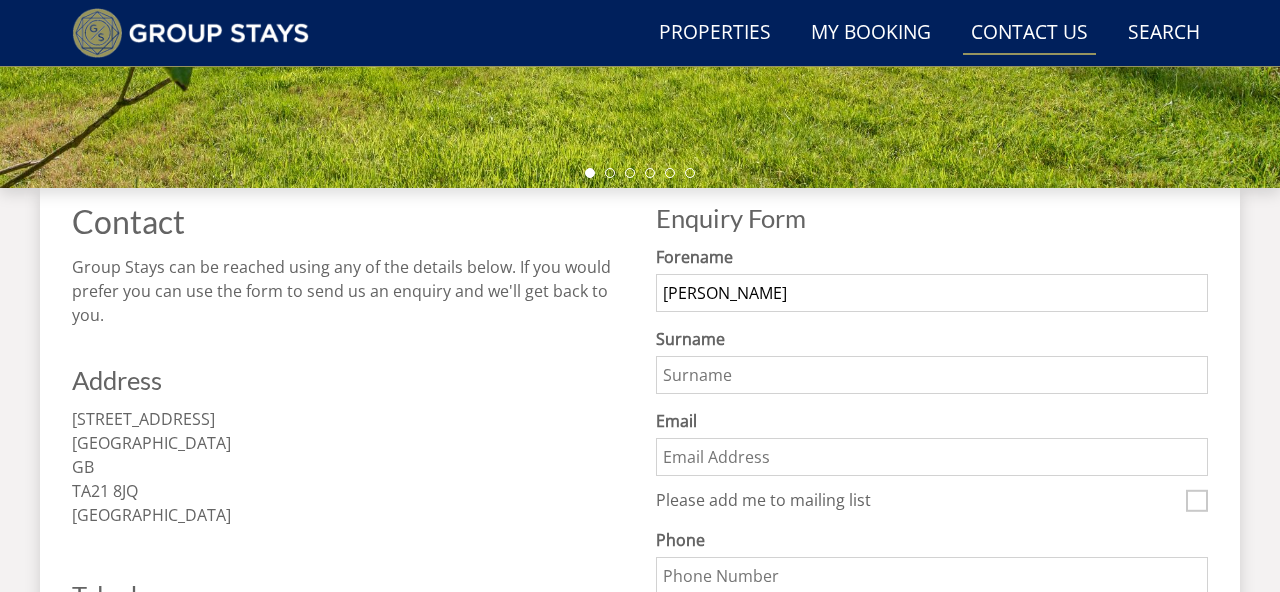 type on "Hannah" 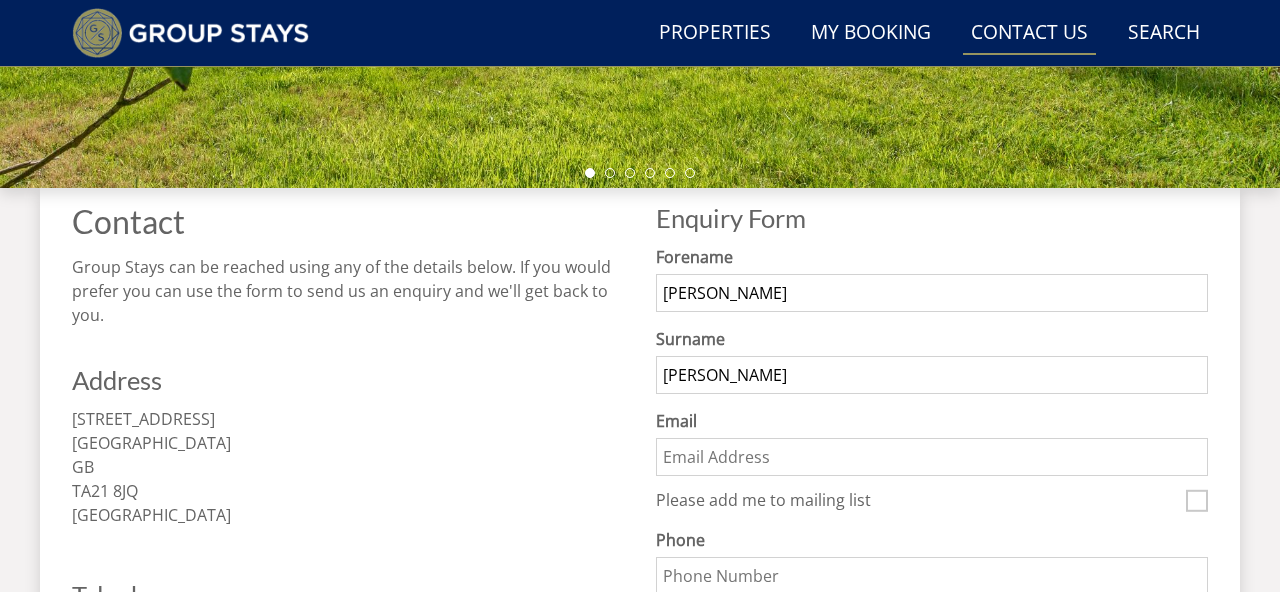 type on "Bennett" 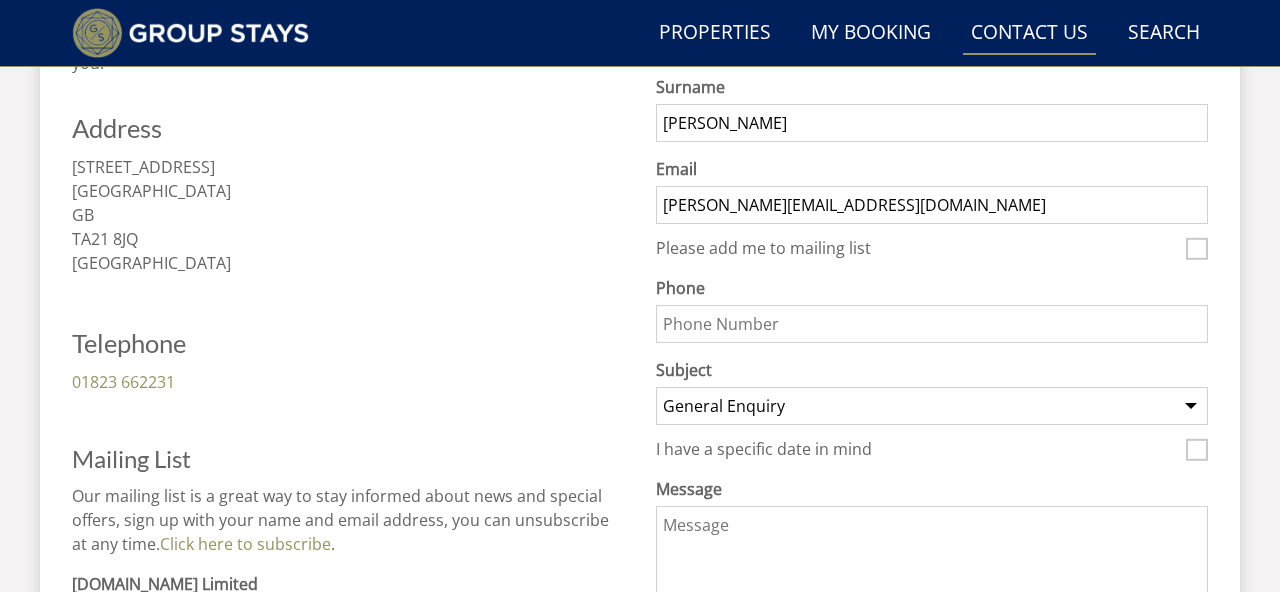 scroll, scrollTop: 893, scrollLeft: 0, axis: vertical 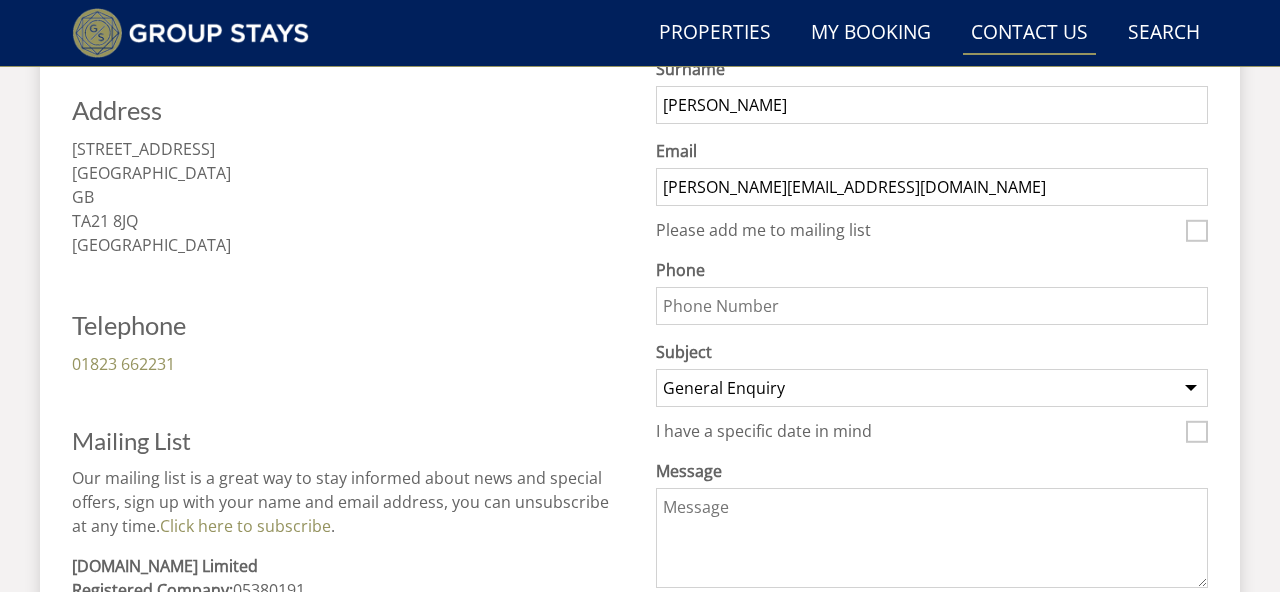 type on "hannah@smartresponse.tv" 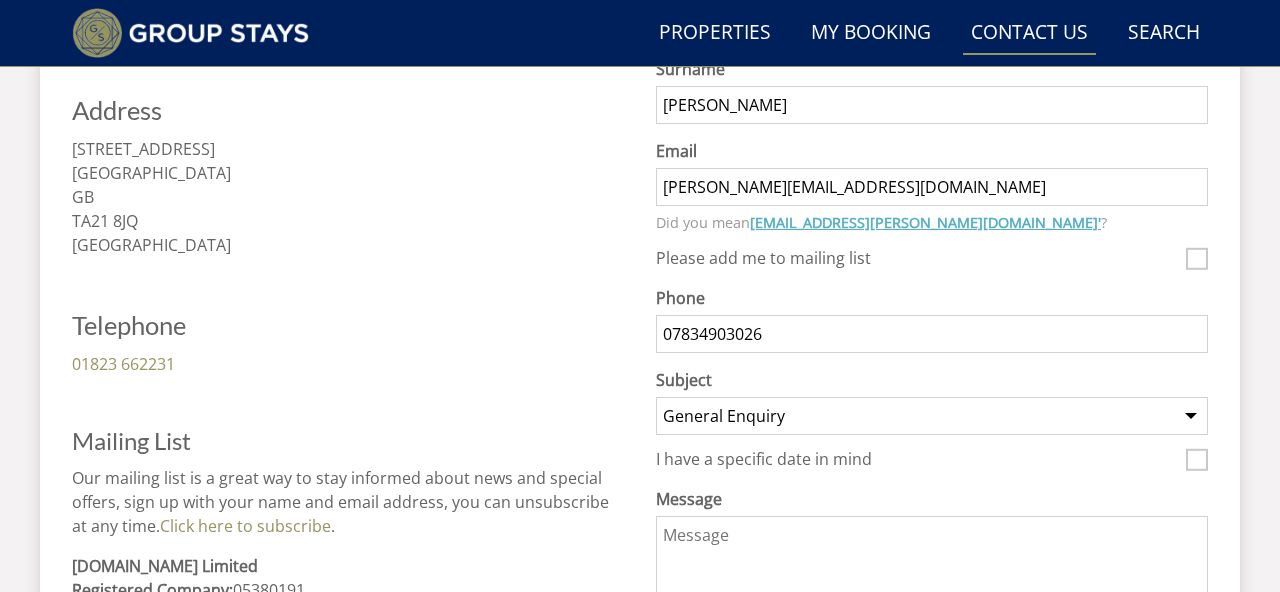 type on "07834903026" 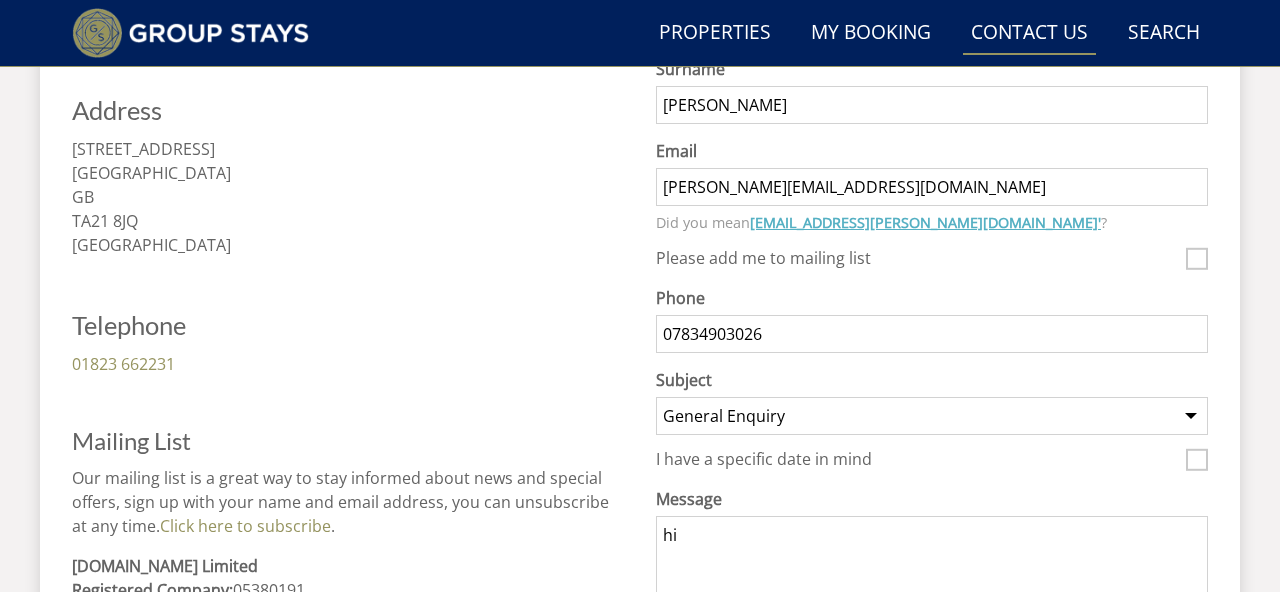 type on "h" 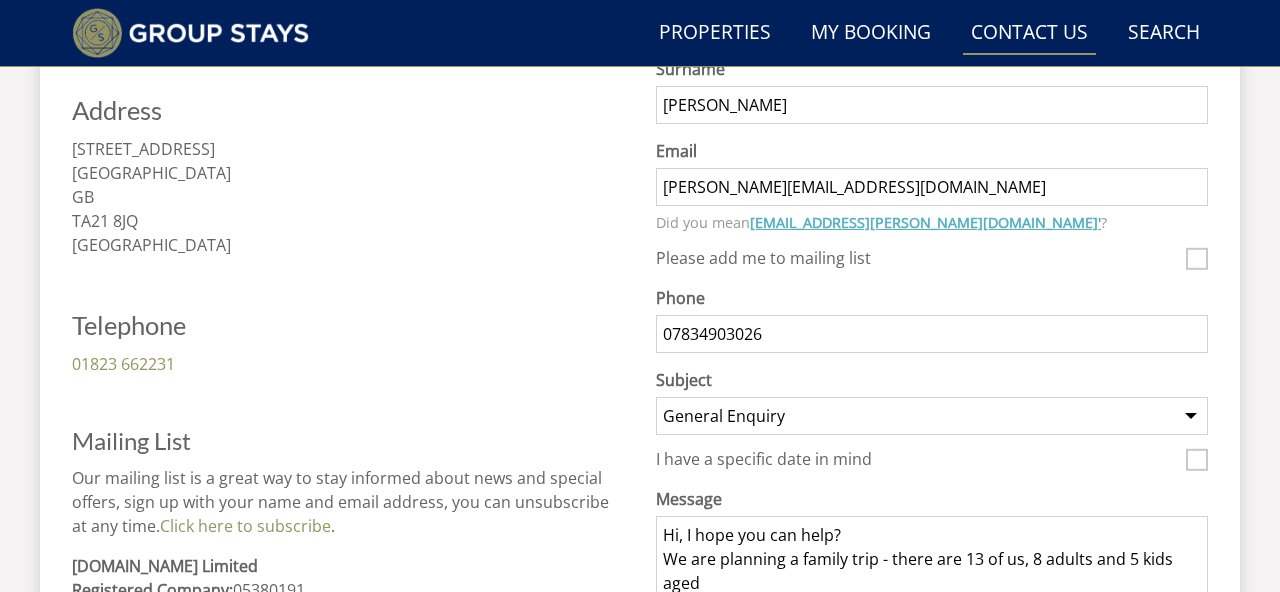 scroll, scrollTop: 894, scrollLeft: 0, axis: vertical 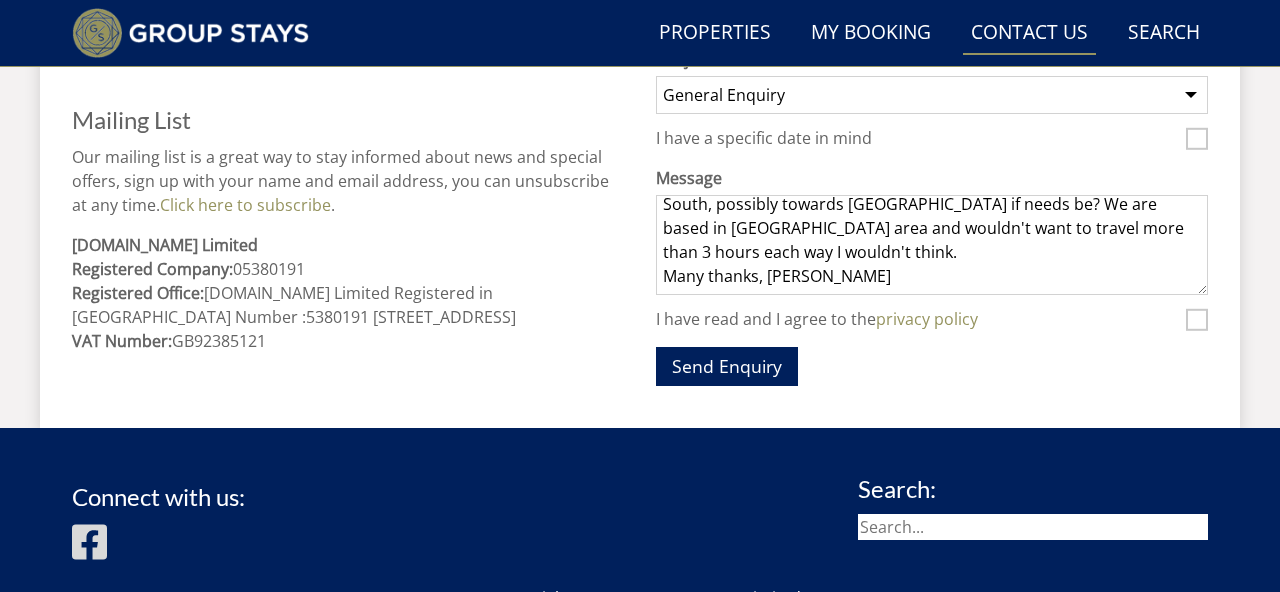 type on "Hi, I hope you can help?
We are planning a family trip - there are 13 of us, 8 adults and 5 kids aged between 4 and 16 in October, ideally from Friday 24th to Mon 27th. The issue we have is that each 'part' of the family has a dog so there are 5 dogs in total. they are all very well behaved but this obviously limits where we can stay. Do you have any houses within the South, possibly towards Wales if needs be? We are based in Salisbury area and wouldn't want to travel more than 3 hours each way I wouldn't think.
Many thanks, Hannah" 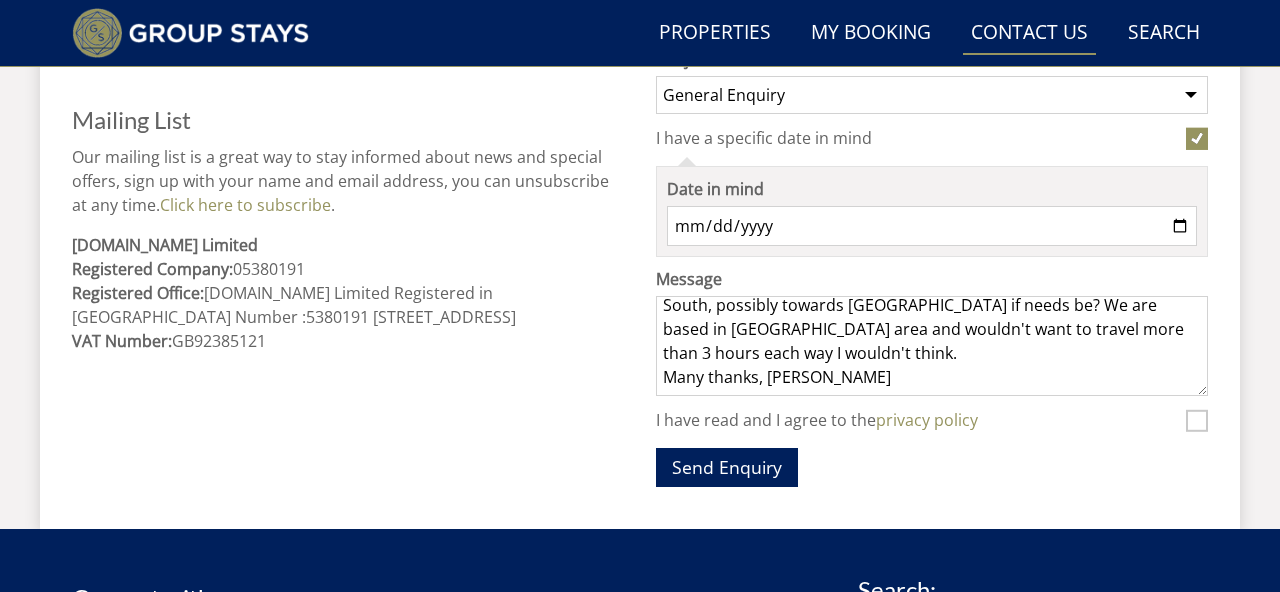 click on "Date in mind" at bounding box center (932, 226) 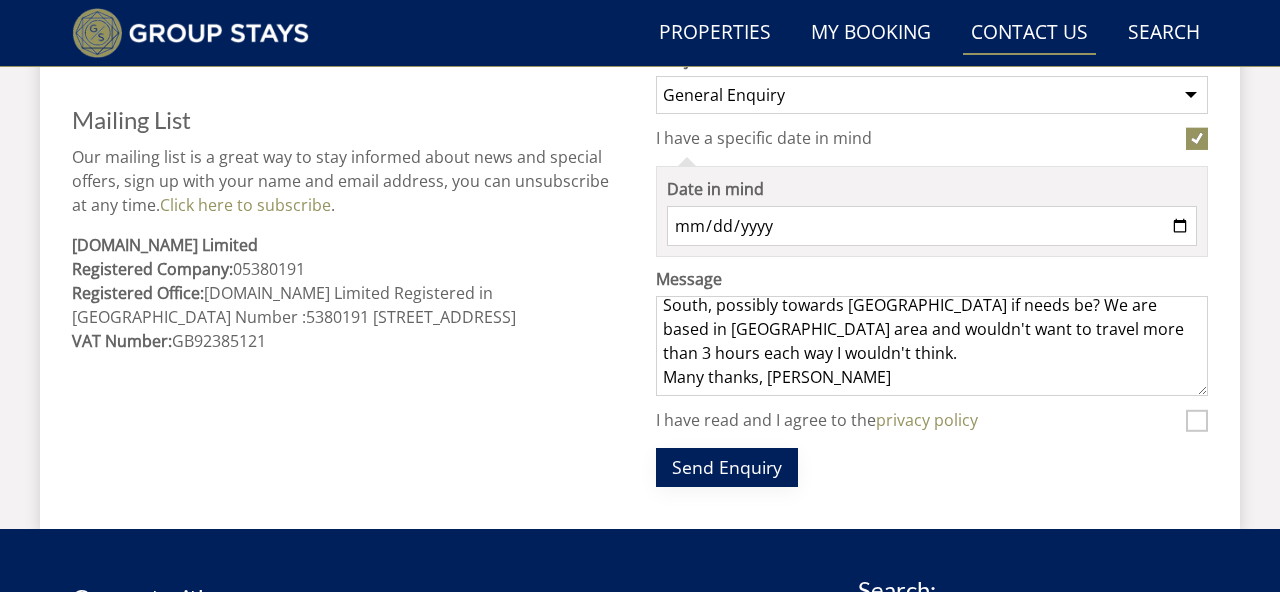 click on "Send Enquiry" at bounding box center [727, 467] 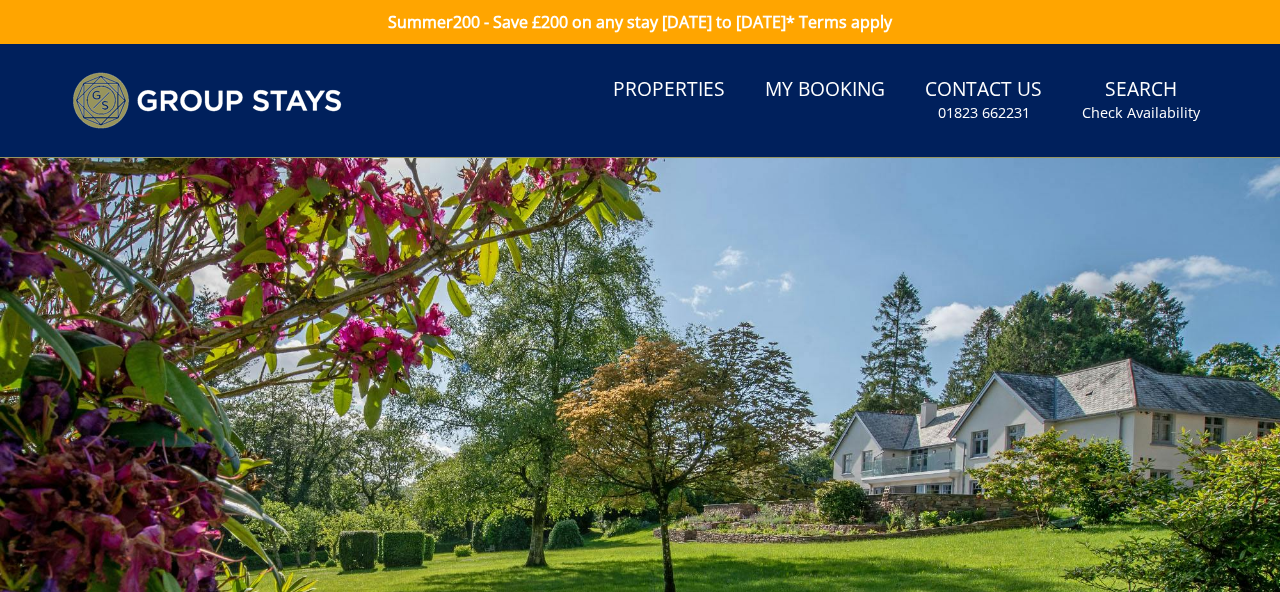 scroll, scrollTop: 0, scrollLeft: 0, axis: both 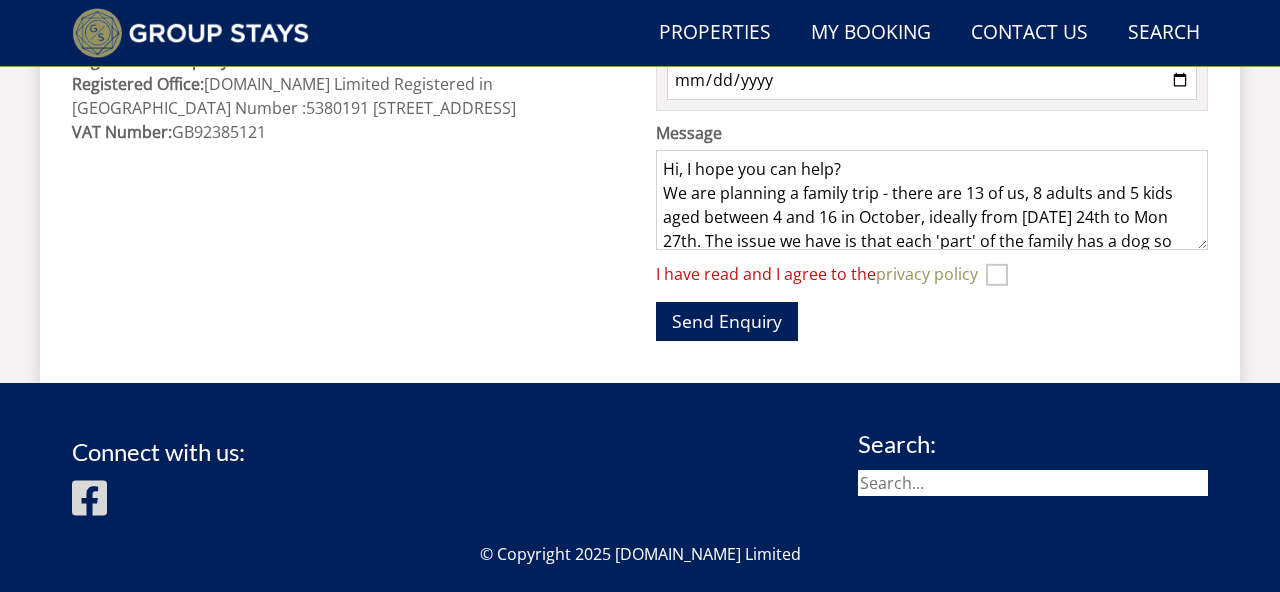 click on "I have read and I agree to the  privacy policy" at bounding box center (997, 275) 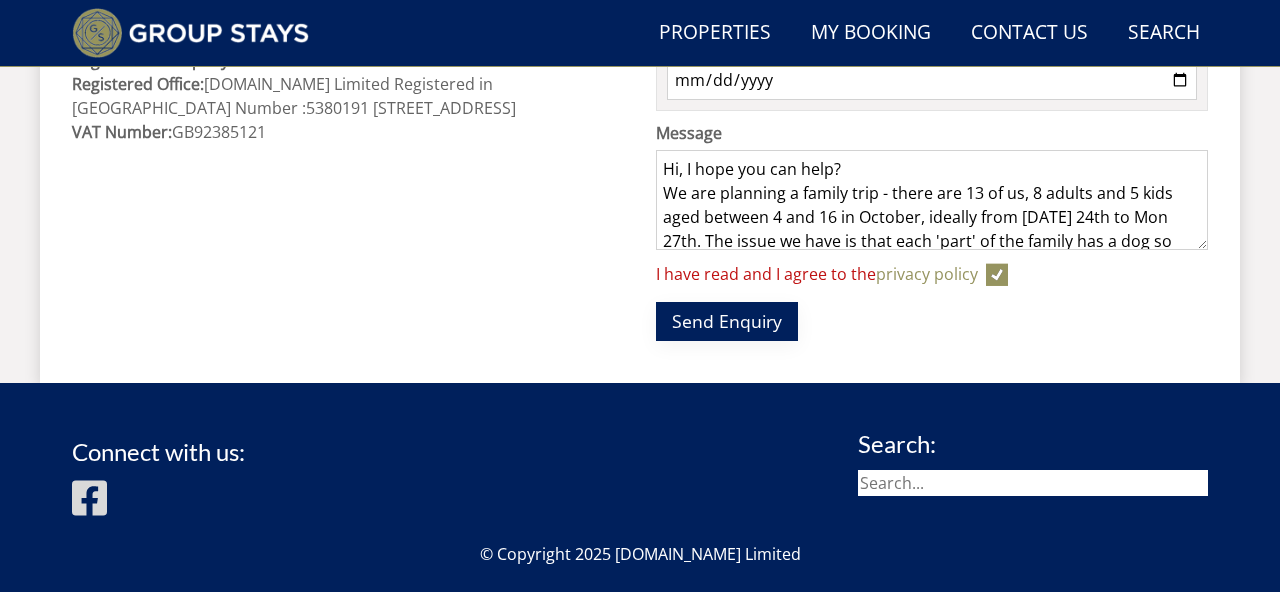 click on "Send Enquiry" at bounding box center [727, 321] 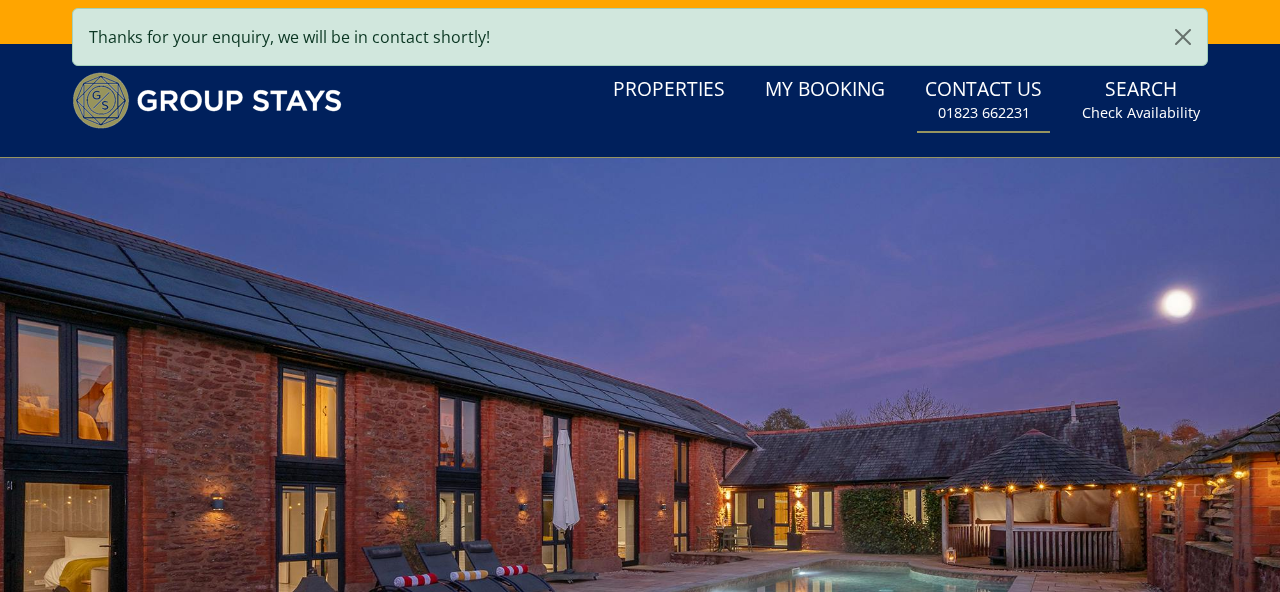 scroll, scrollTop: 0, scrollLeft: 0, axis: both 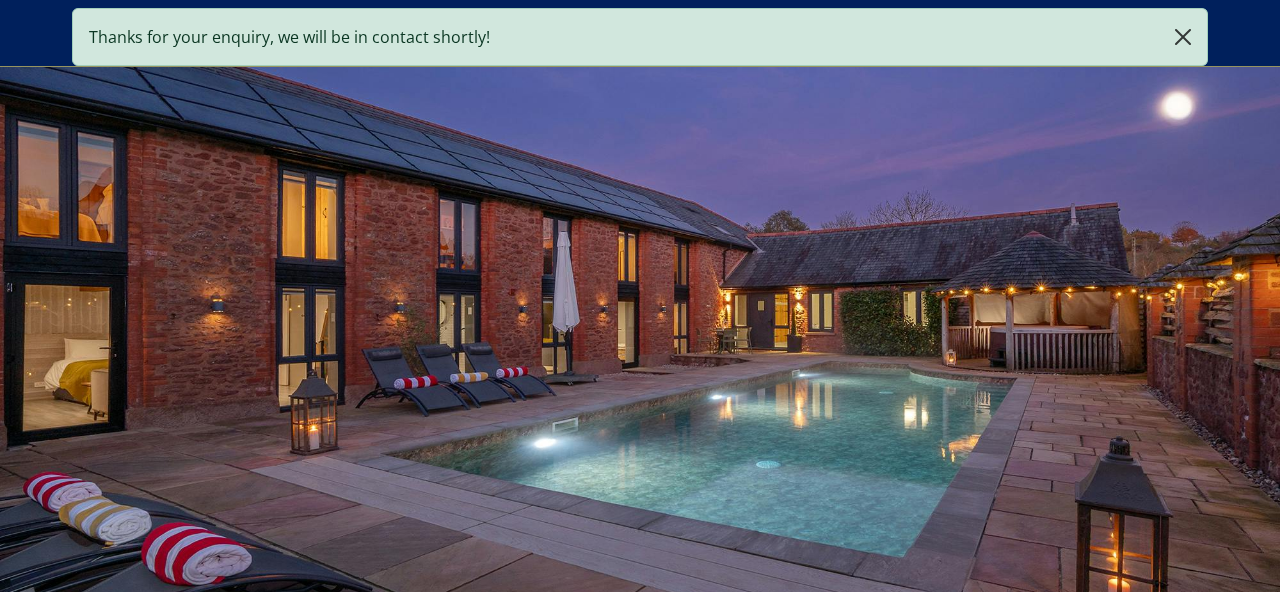 click at bounding box center (1183, 37) 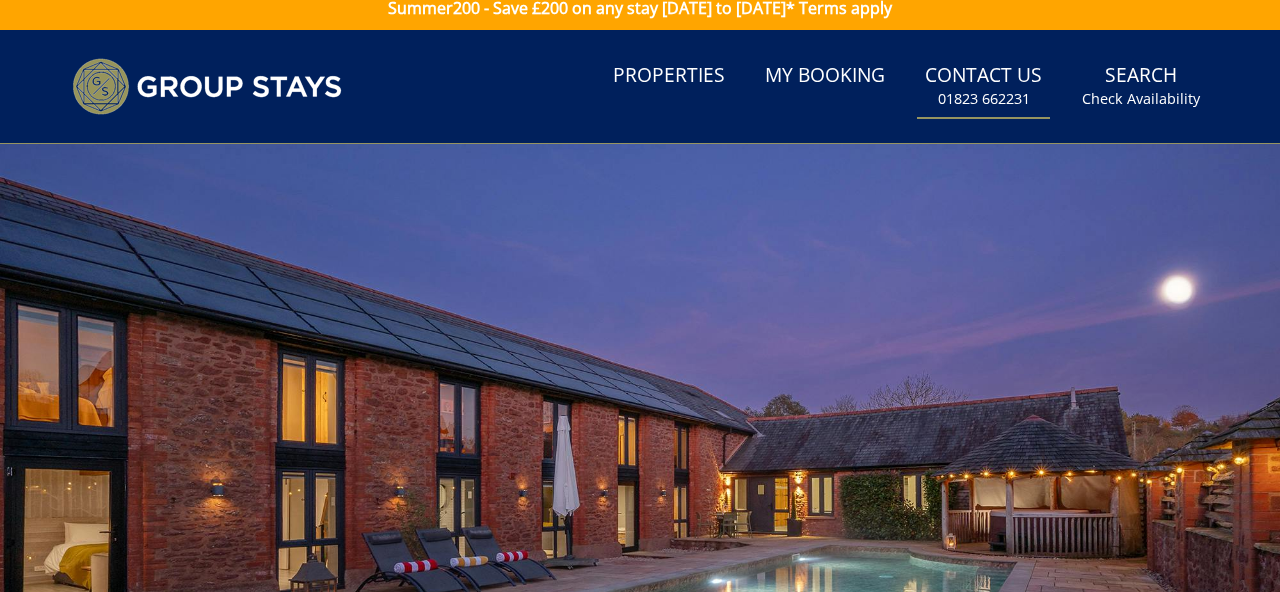 scroll, scrollTop: 22, scrollLeft: 0, axis: vertical 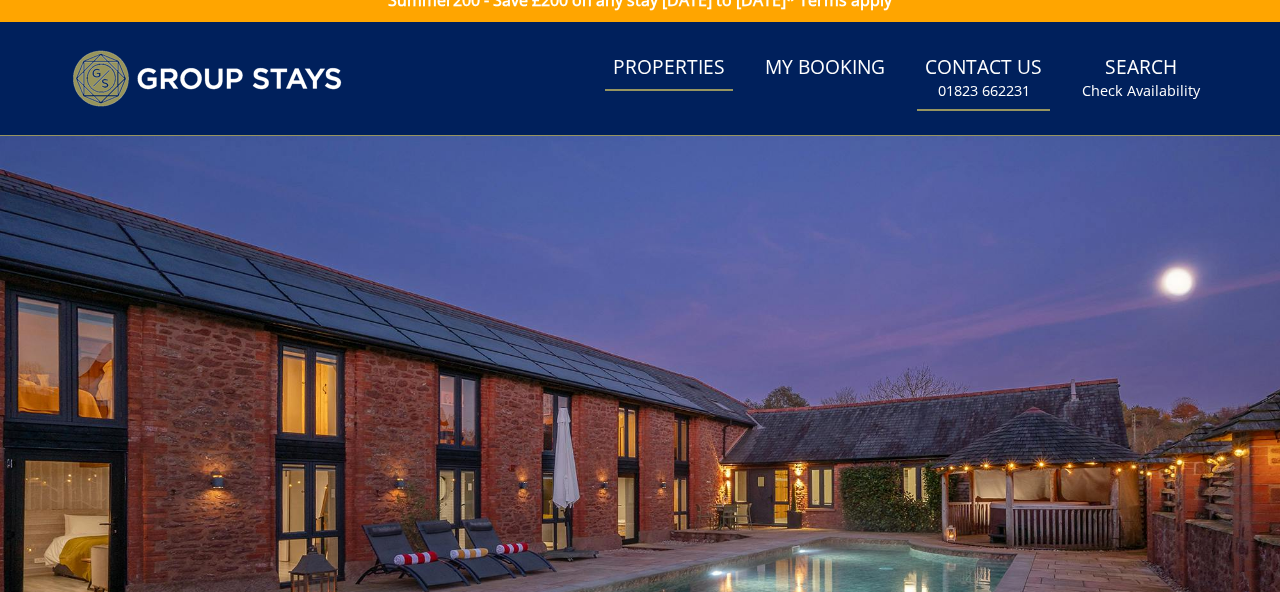 click on "Properties" at bounding box center [669, 68] 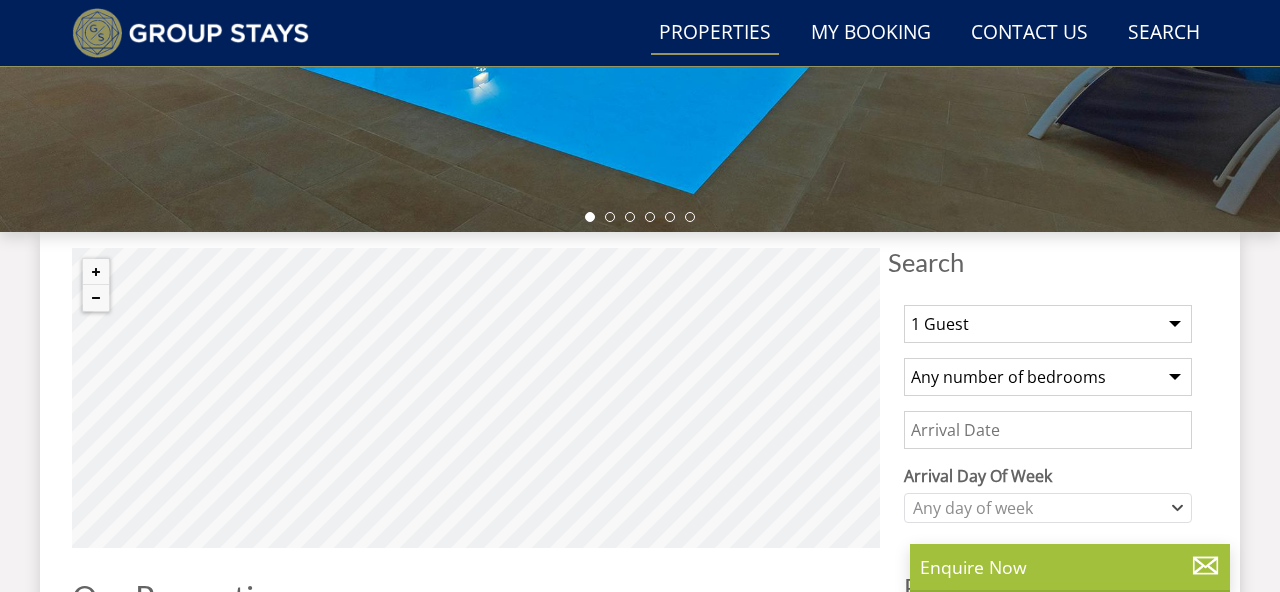 scroll, scrollTop: 590, scrollLeft: 0, axis: vertical 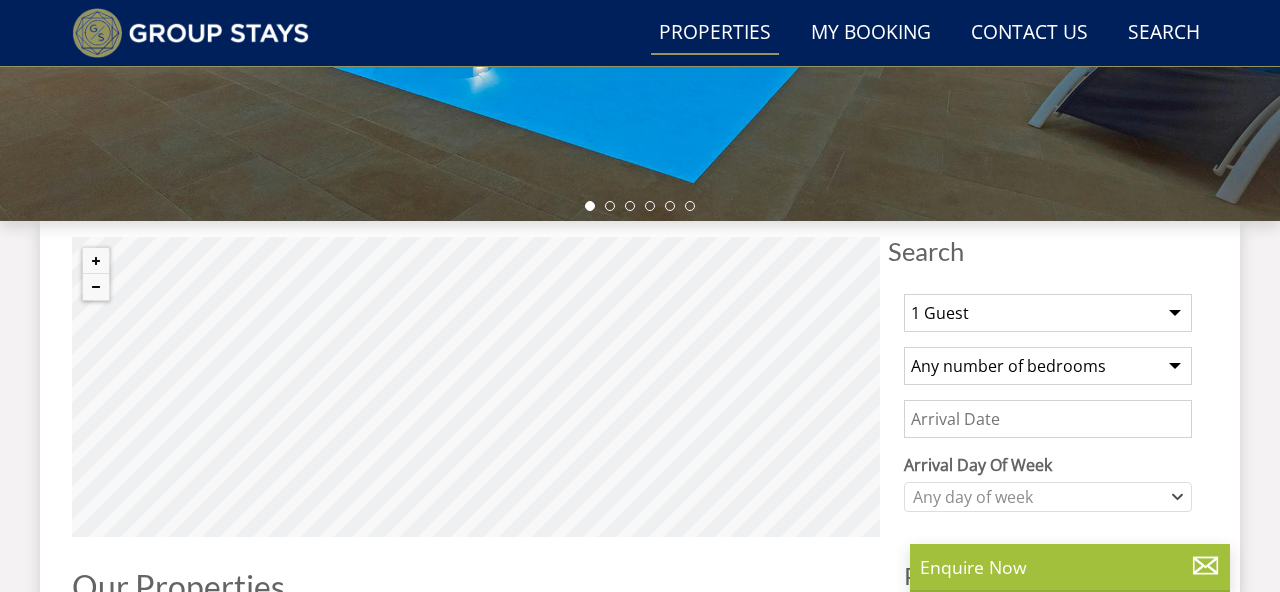 select on "13" 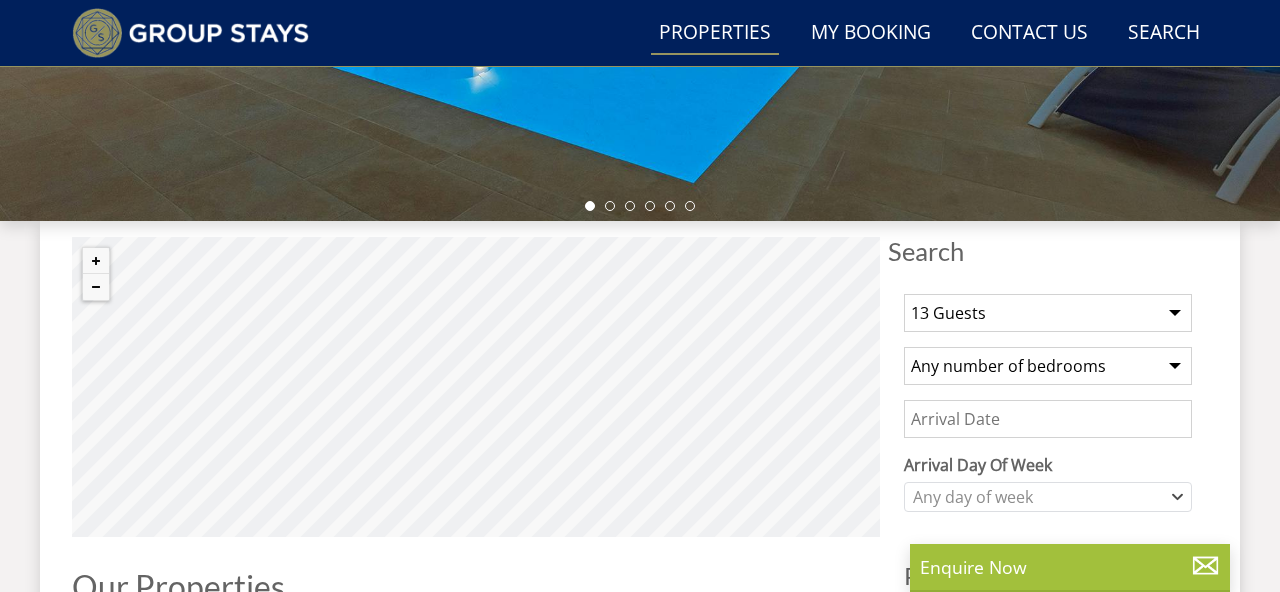 click on "Date" at bounding box center [1048, 419] 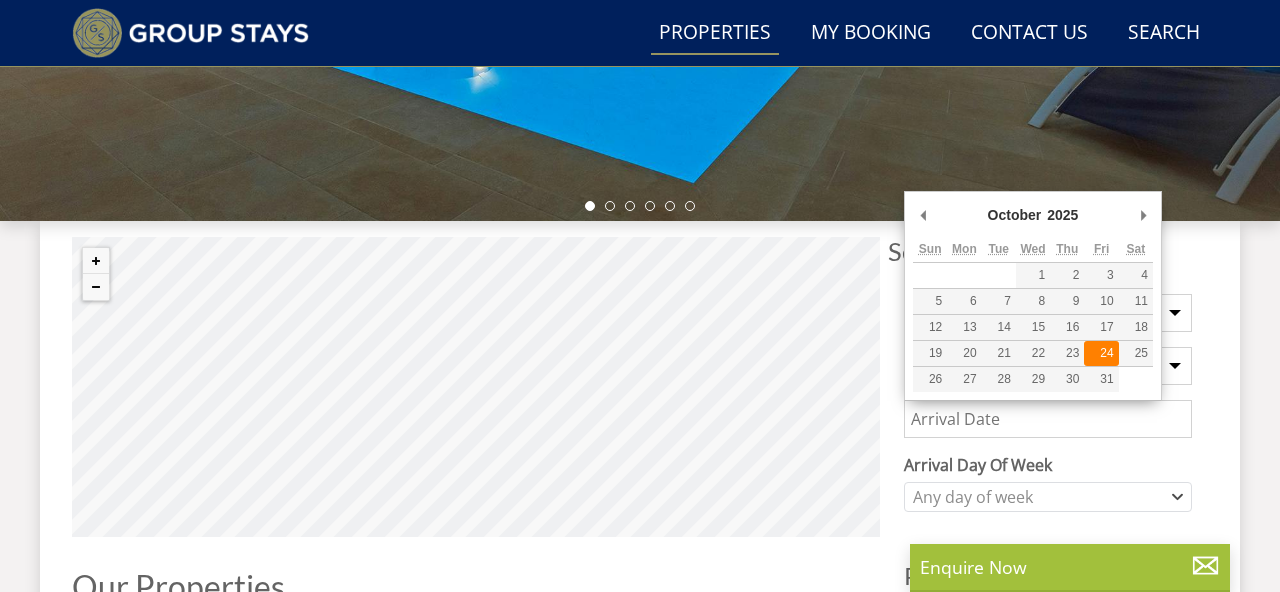 type on "[DATE]" 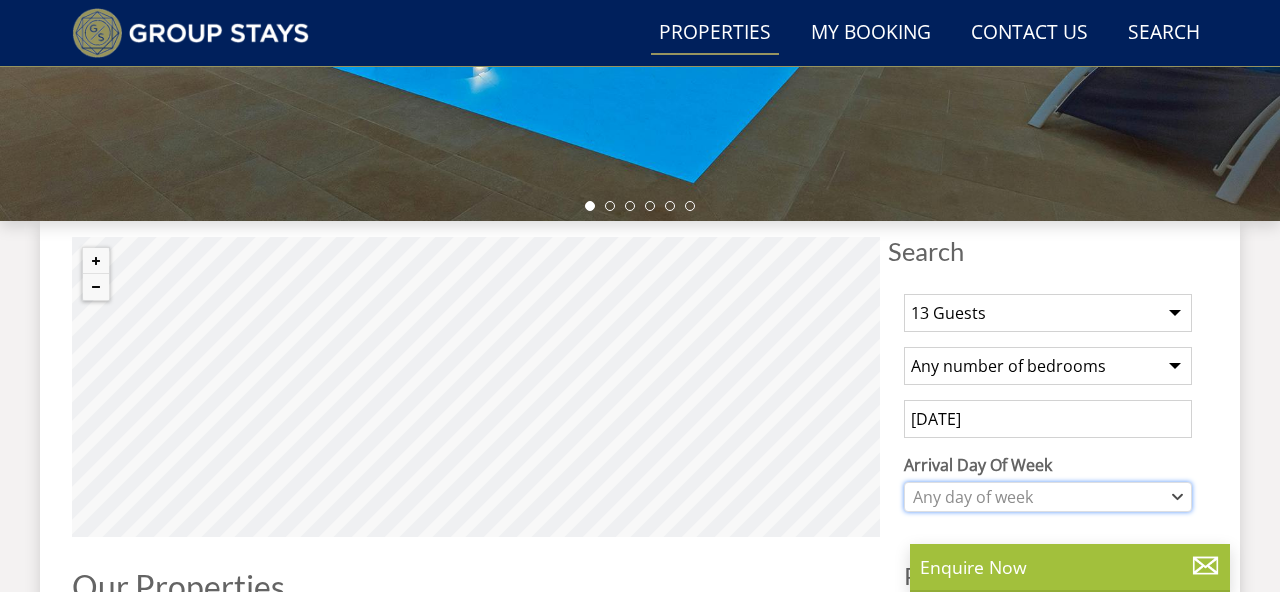 click on "Any day of week" at bounding box center [1037, 497] 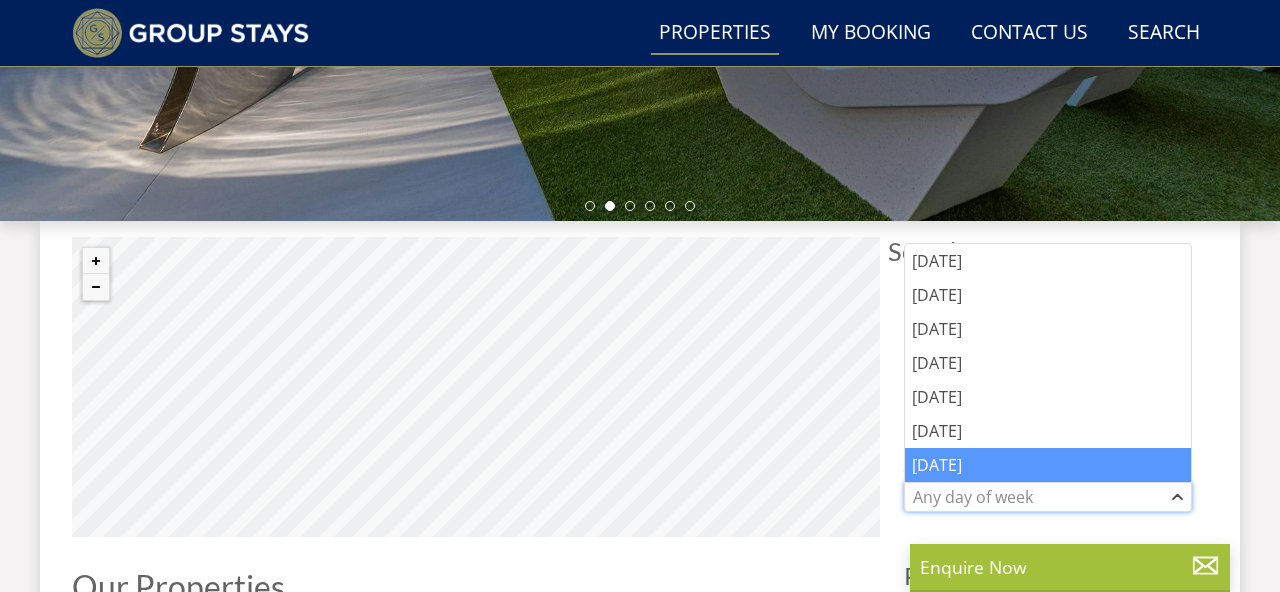 scroll, scrollTop: 598, scrollLeft: 0, axis: vertical 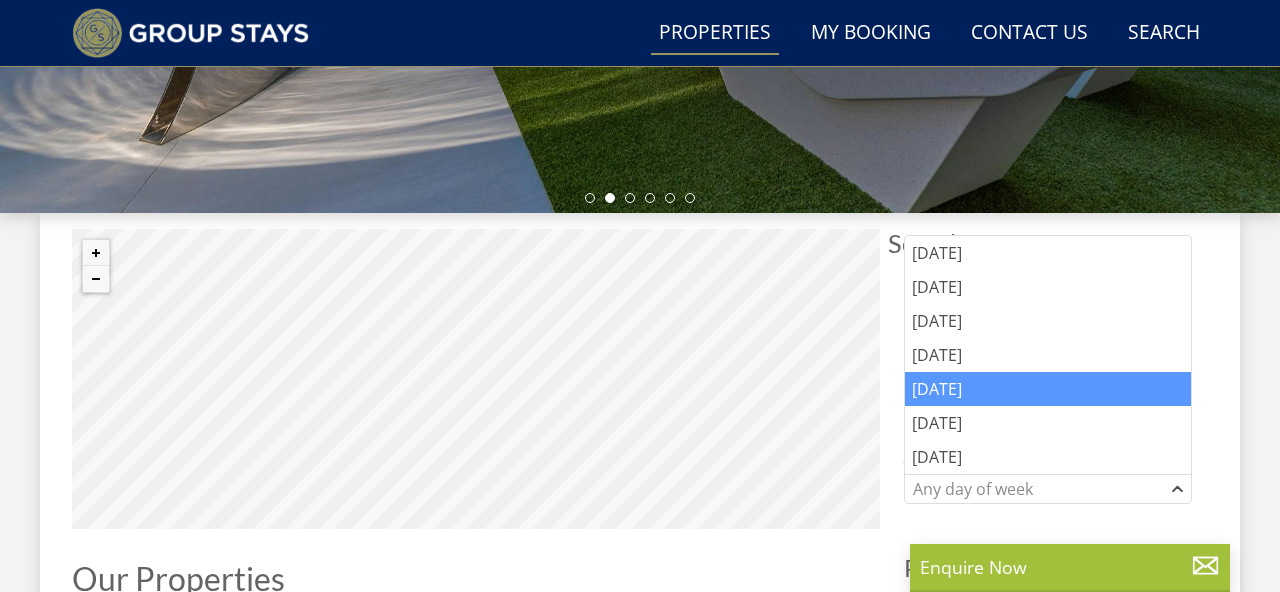 click on "Friday" at bounding box center (1048, 389) 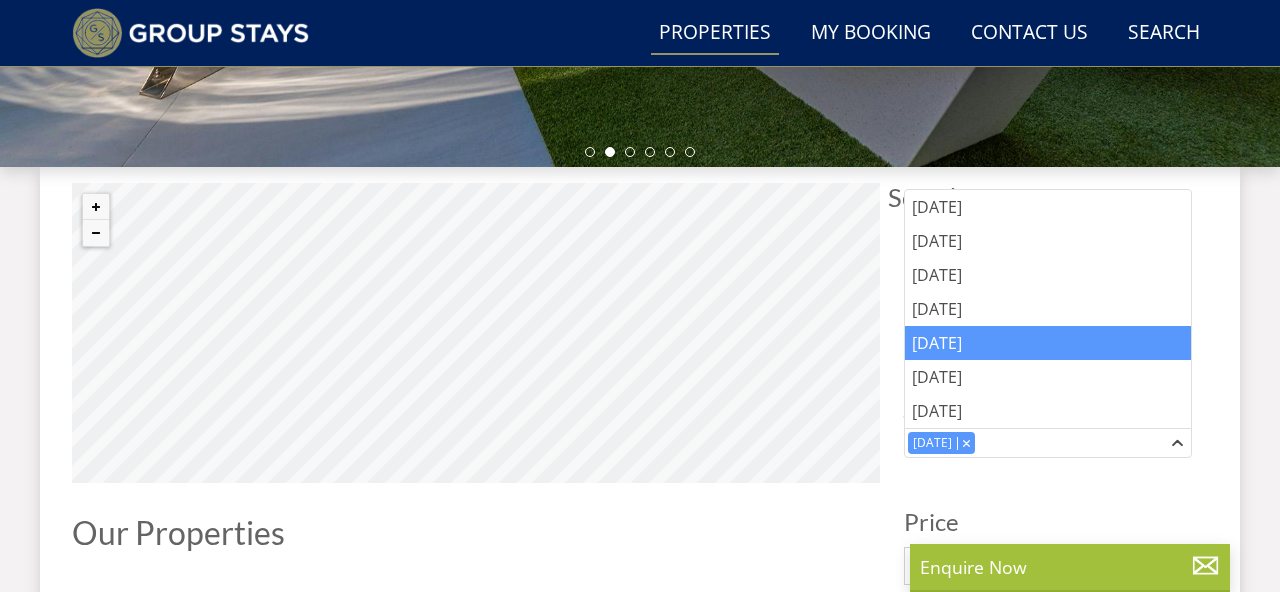 scroll, scrollTop: 663, scrollLeft: 0, axis: vertical 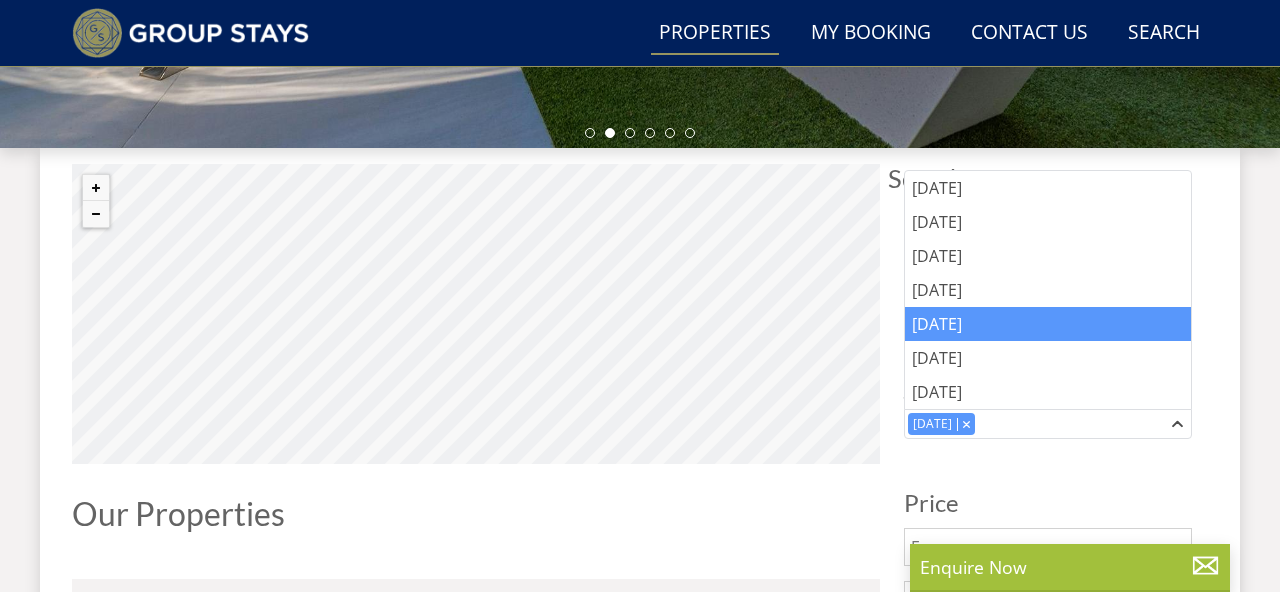click on "1 Guest
2 Guests
3 Guests
4 Guests
5 Guests
6 Guests
7 Guests
8 Guests
9 Guests
10 Guests
11 Guests
12 Guests
13 Guests
14 Guests
15 Guests
16 Guests
17 Guests
18 Guests
19 Guests
20 Guests
21 Guests
22 Guests
23 Guests
24 Guests
25 Guests
26 Guests
27 Guests
28 Guests
29 Guests
30 Guests
31 Guests
32 Guests
Any number of bedrooms
4 Bedrooms
5 Bedrooms
6 Bedrooms
7 Bedrooms
8 Bedrooms
9 Bedrooms
10 Bedrooms
11 Bedrooms
12 Bedrooms
13 Bedrooms
14 Bedrooms
15 Bedrooms
16 Bedrooms
24/10/2025
Arrival Day Of Week
Monday Tuesday Wednesday Thursday Friday Saturday Sunday Friday
Price" at bounding box center [1048, 666] 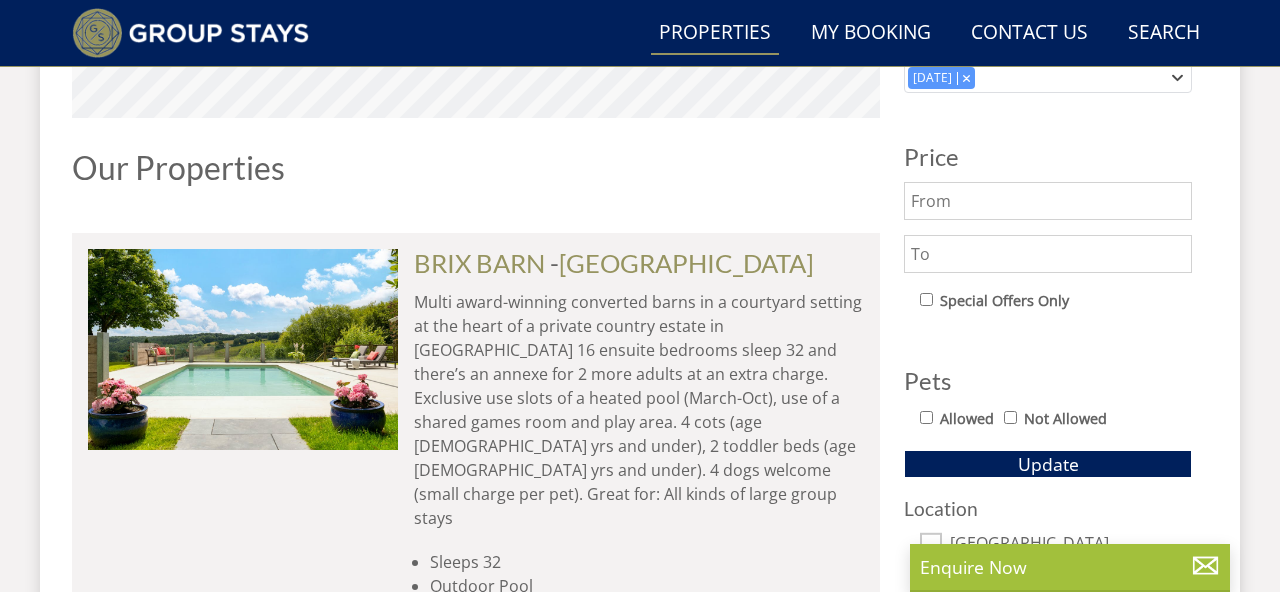 scroll, scrollTop: 1023, scrollLeft: 0, axis: vertical 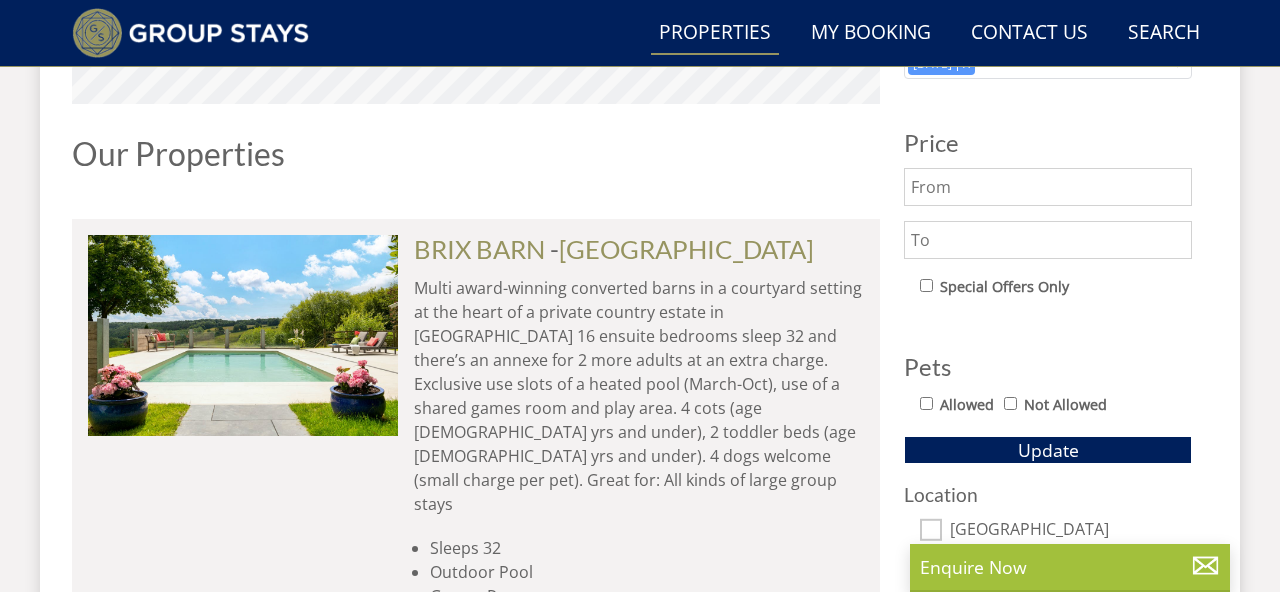 click on "Allowed
Not Allowed" at bounding box center (1056, 406) 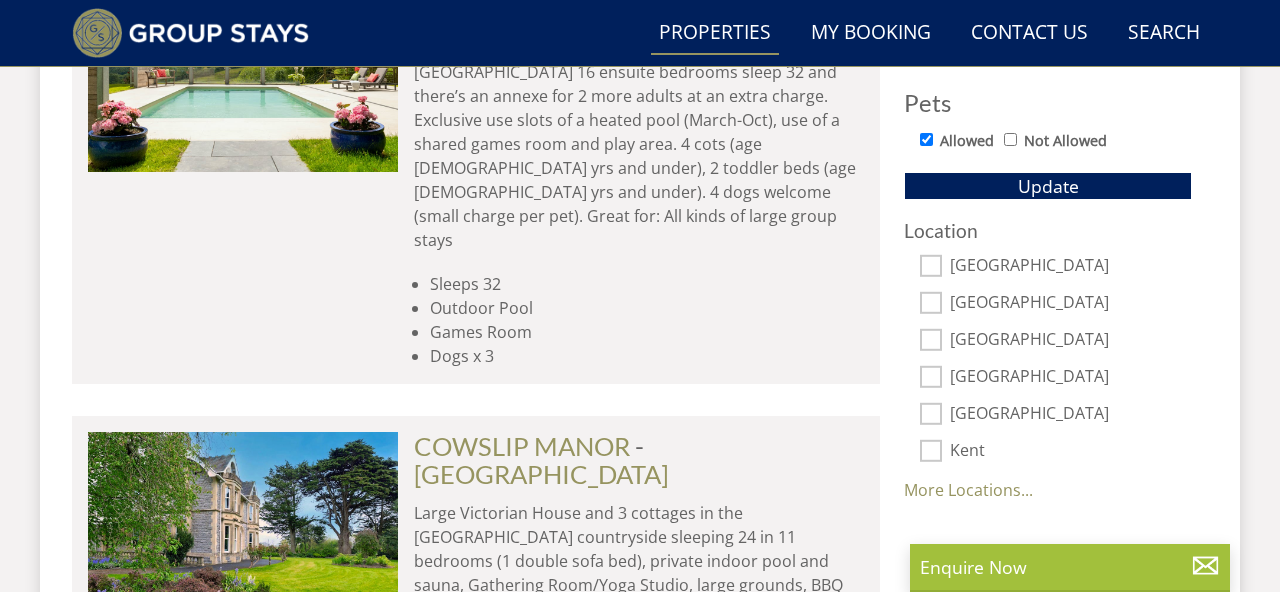scroll, scrollTop: 1185, scrollLeft: 0, axis: vertical 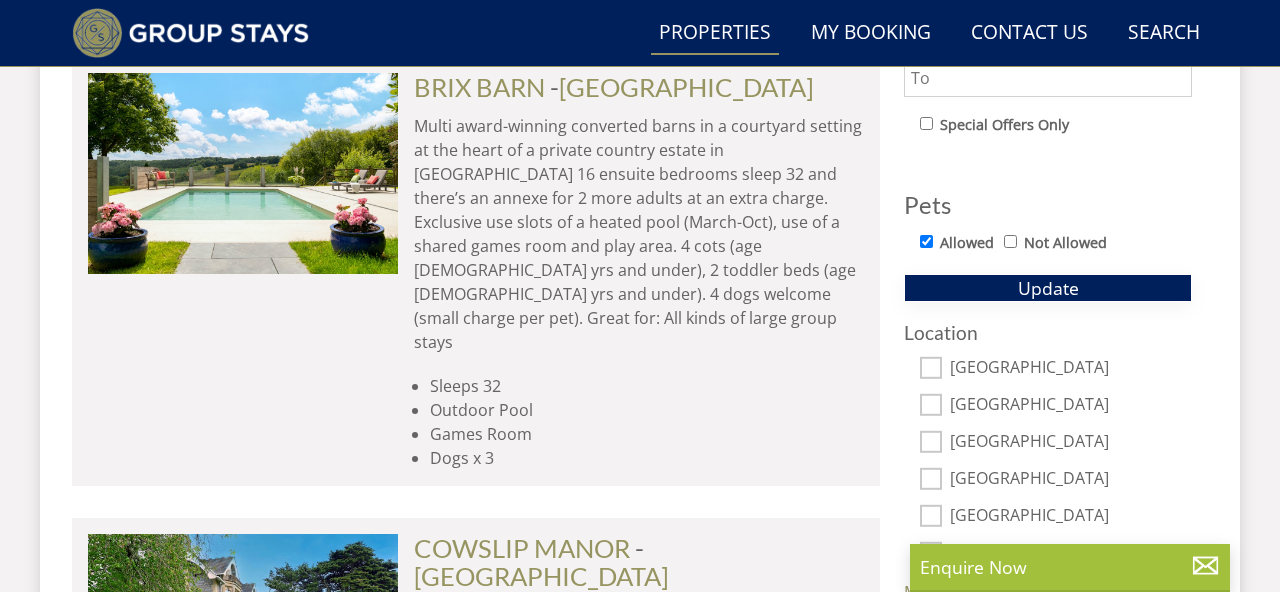 click on "Update" at bounding box center (1048, 288) 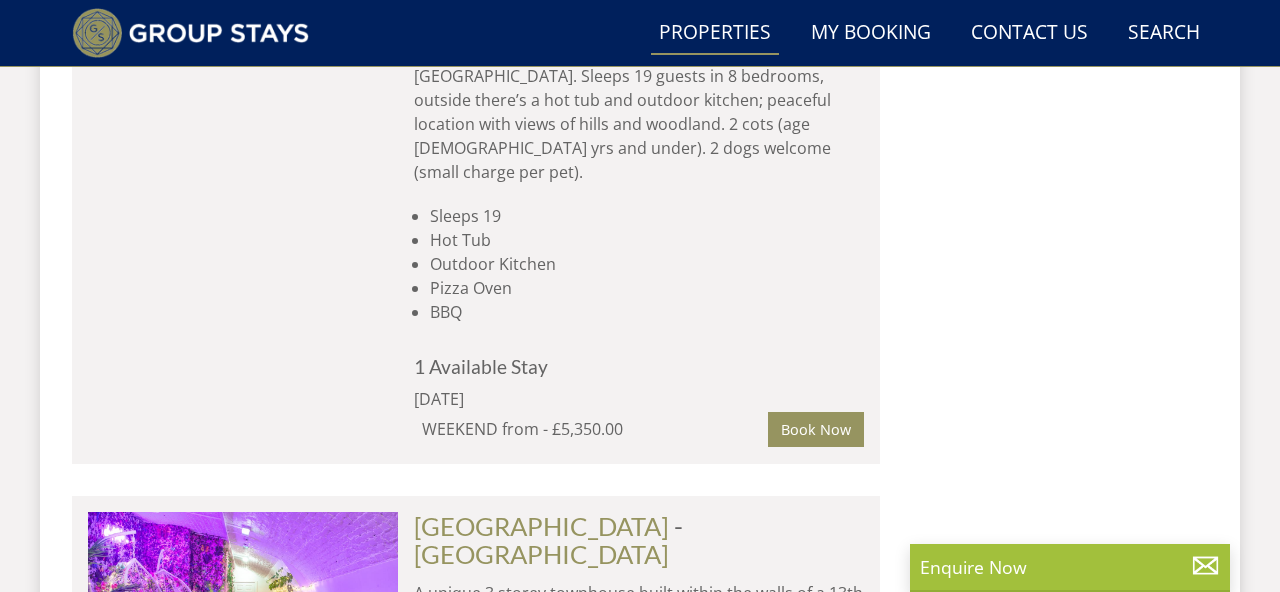 scroll, scrollTop: 4836, scrollLeft: 0, axis: vertical 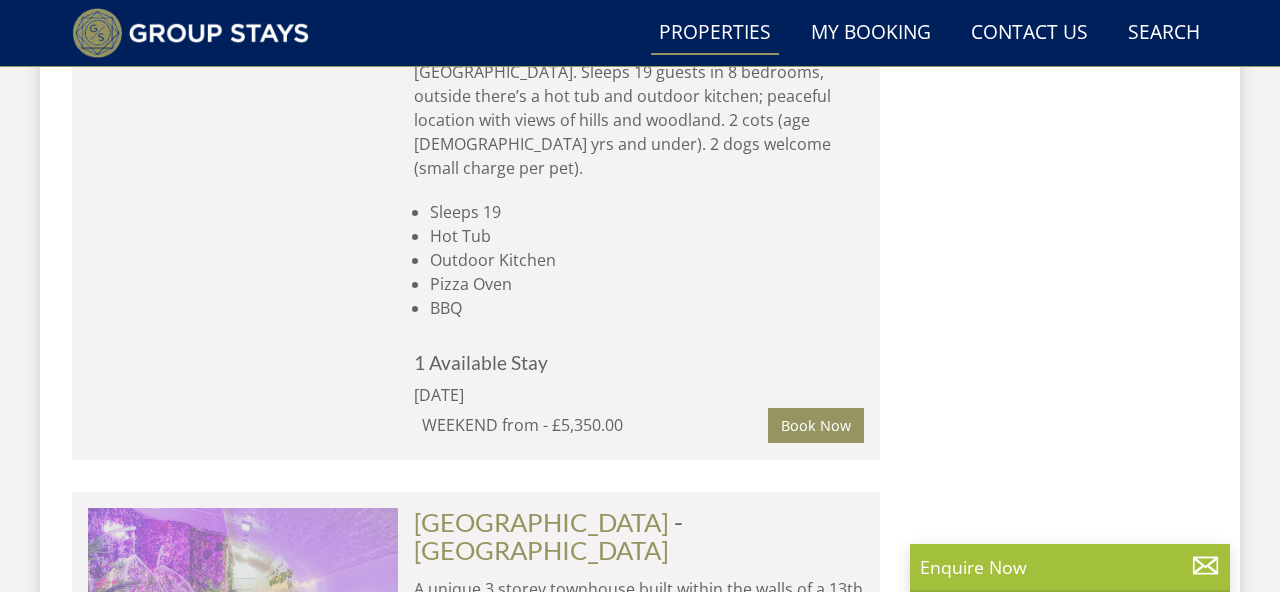 click at bounding box center [243, 608] 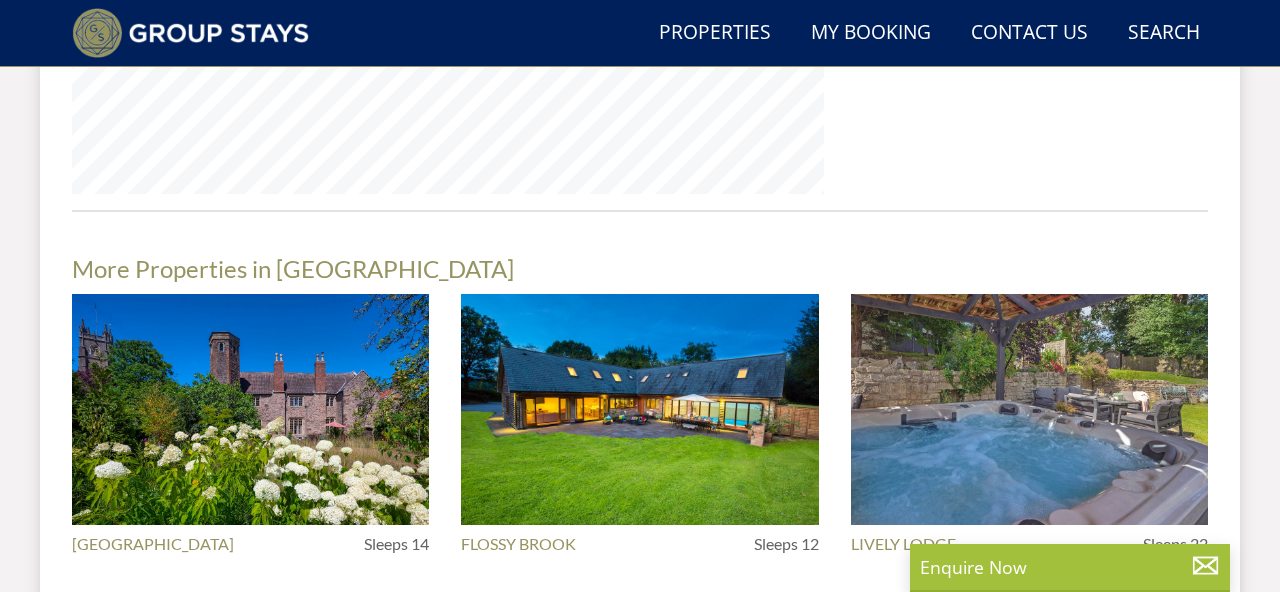 scroll, scrollTop: 2073, scrollLeft: 0, axis: vertical 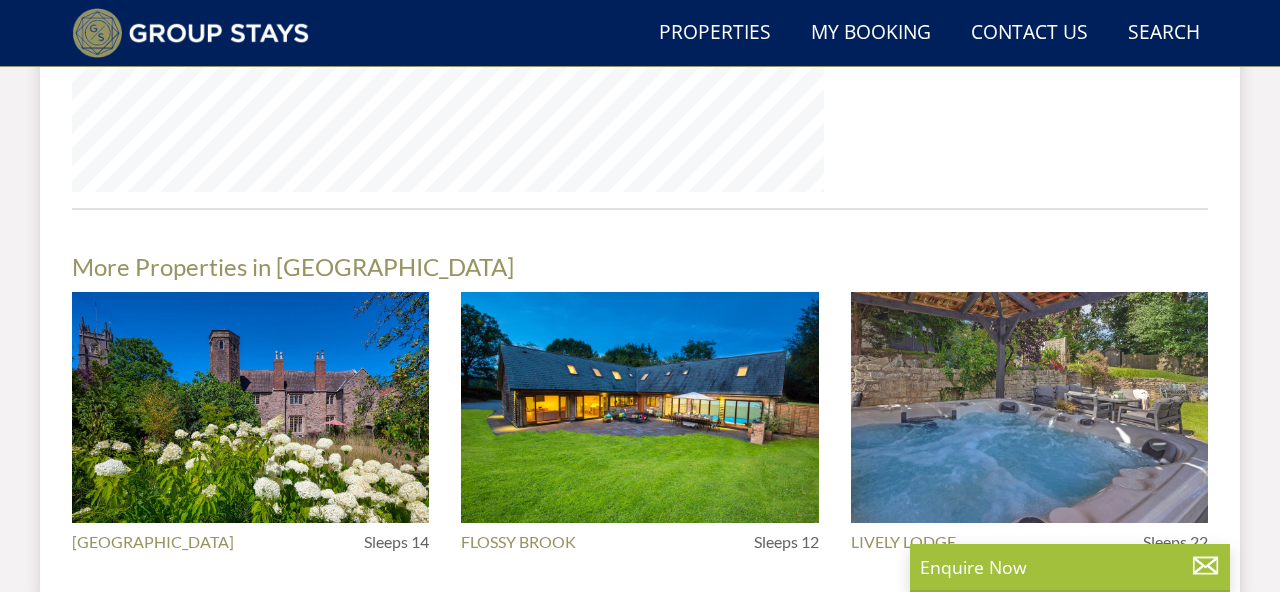 select on "13" 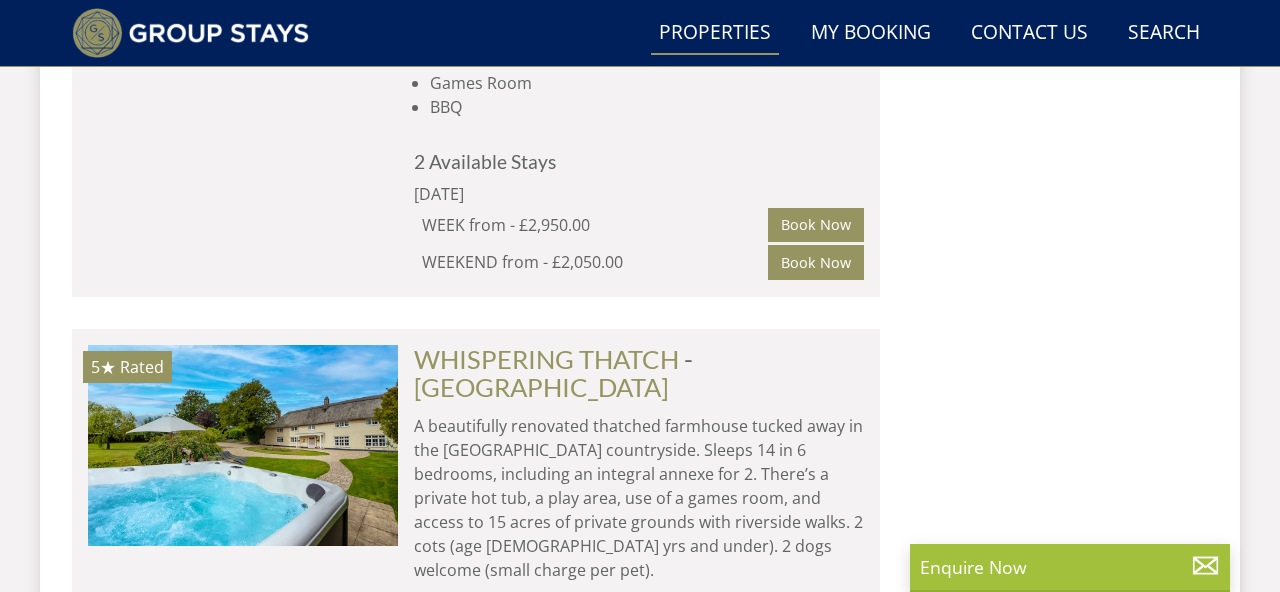scroll, scrollTop: 4836, scrollLeft: 0, axis: vertical 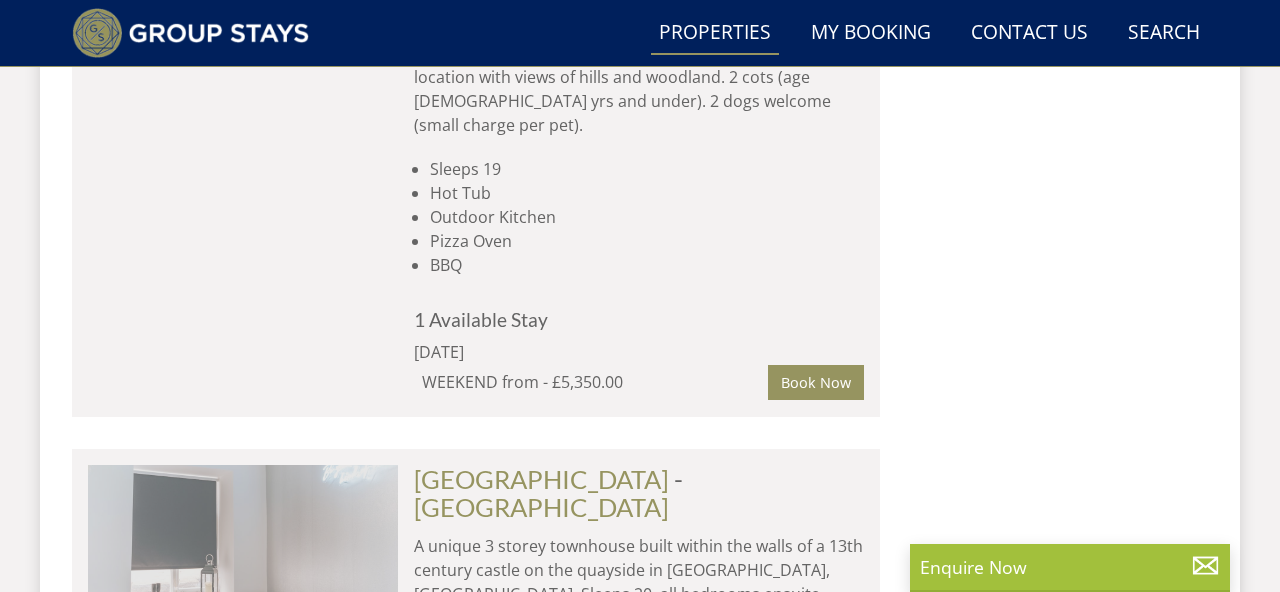 click at bounding box center [243, 565] 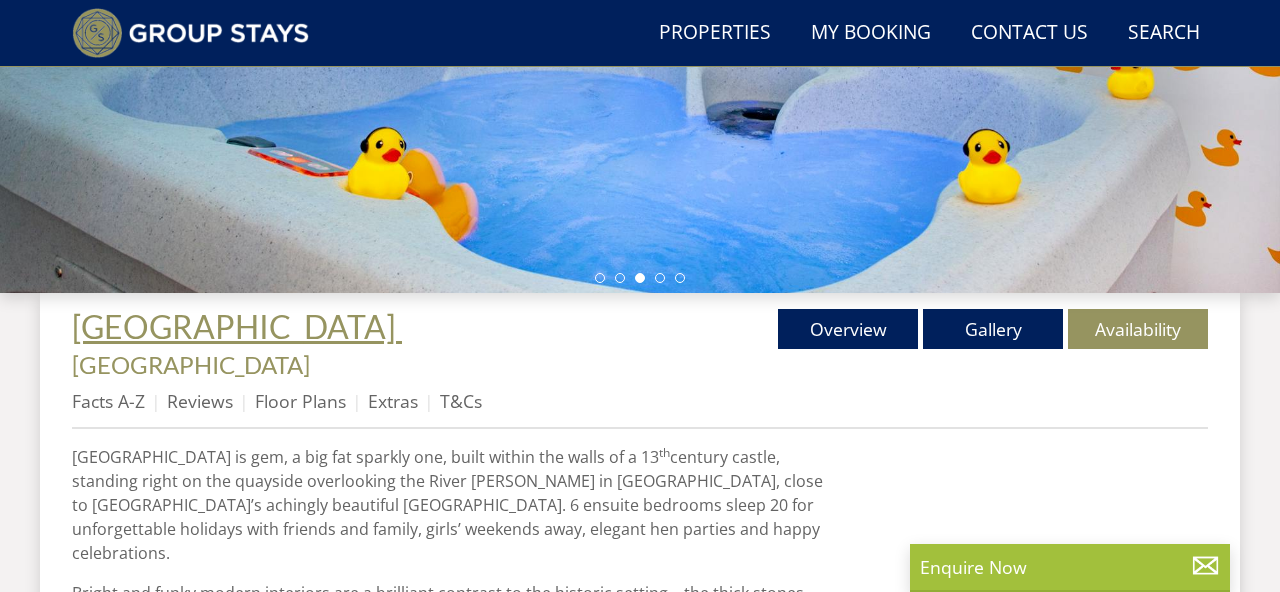 scroll, scrollTop: 520, scrollLeft: 0, axis: vertical 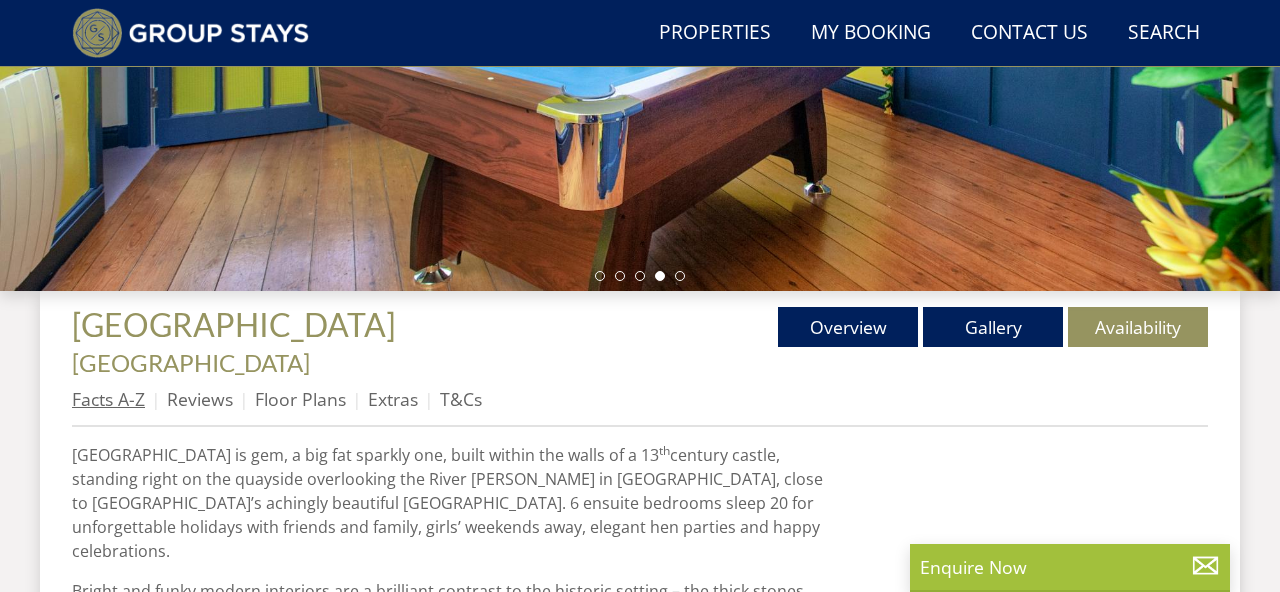 click on "Facts A-Z" at bounding box center (108, 399) 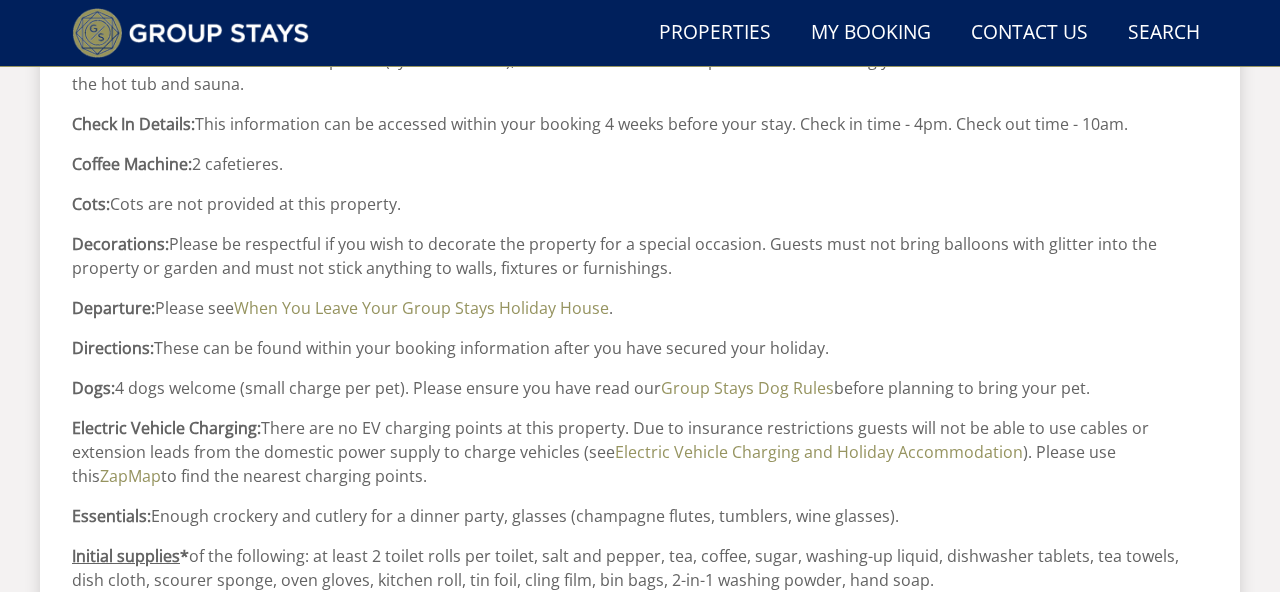 scroll, scrollTop: 1049, scrollLeft: 0, axis: vertical 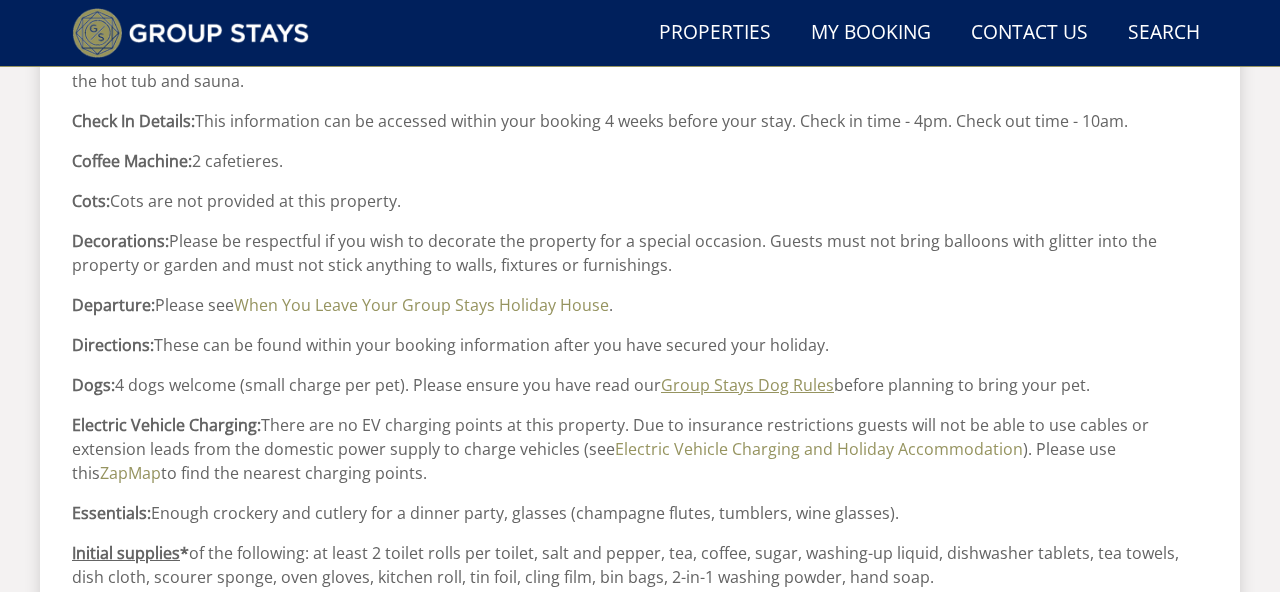 click on "Group Stays Dog Rules" at bounding box center (747, 385) 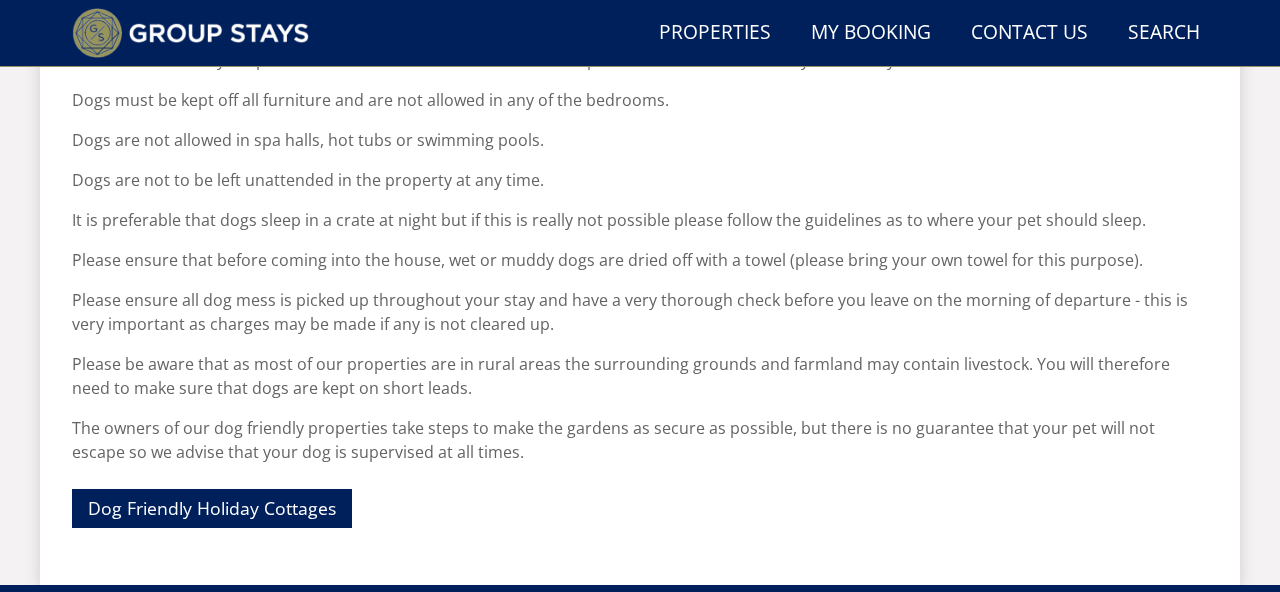 scroll, scrollTop: 974, scrollLeft: 0, axis: vertical 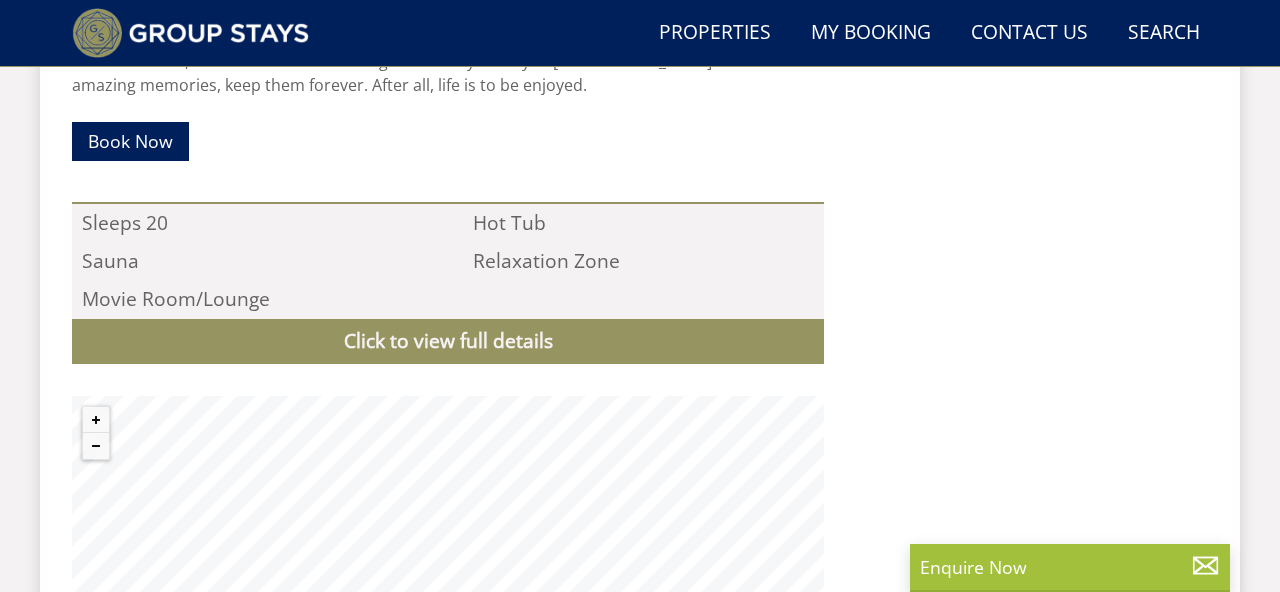 click at bounding box center (1024, 20) 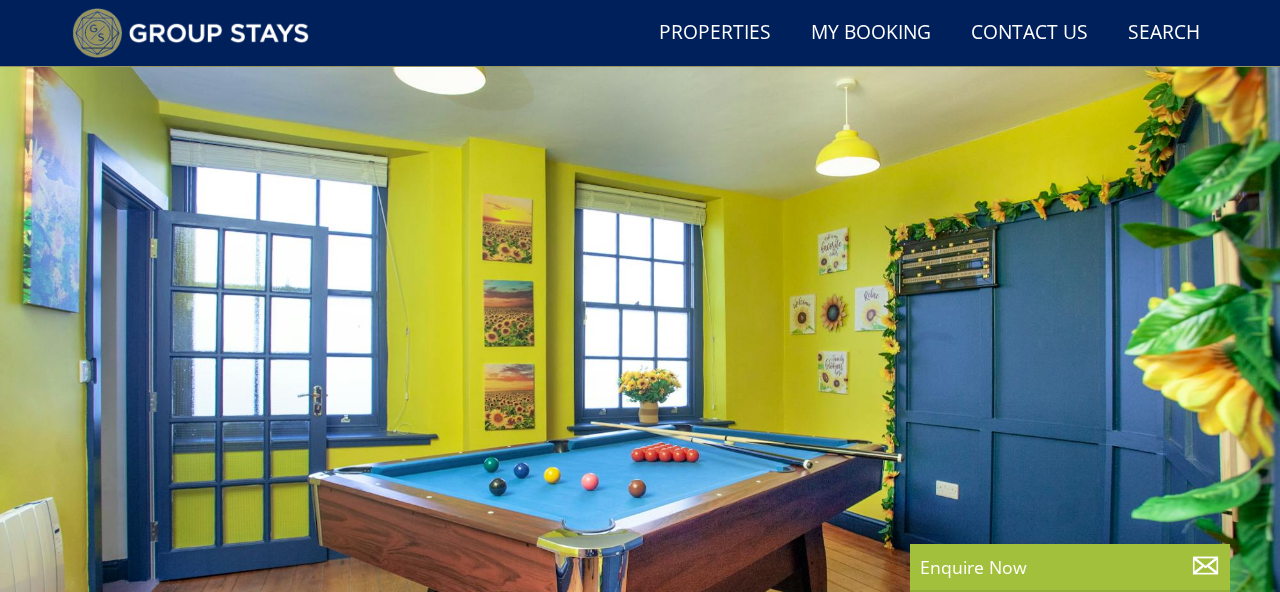 scroll, scrollTop: 68, scrollLeft: 0, axis: vertical 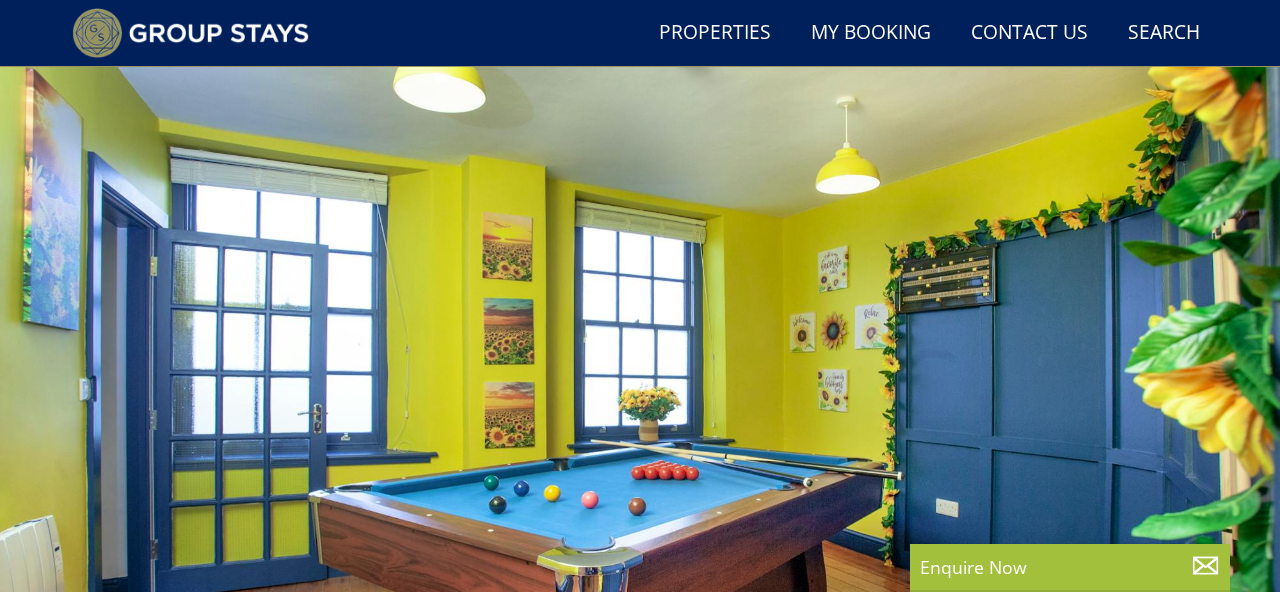 select on "13" 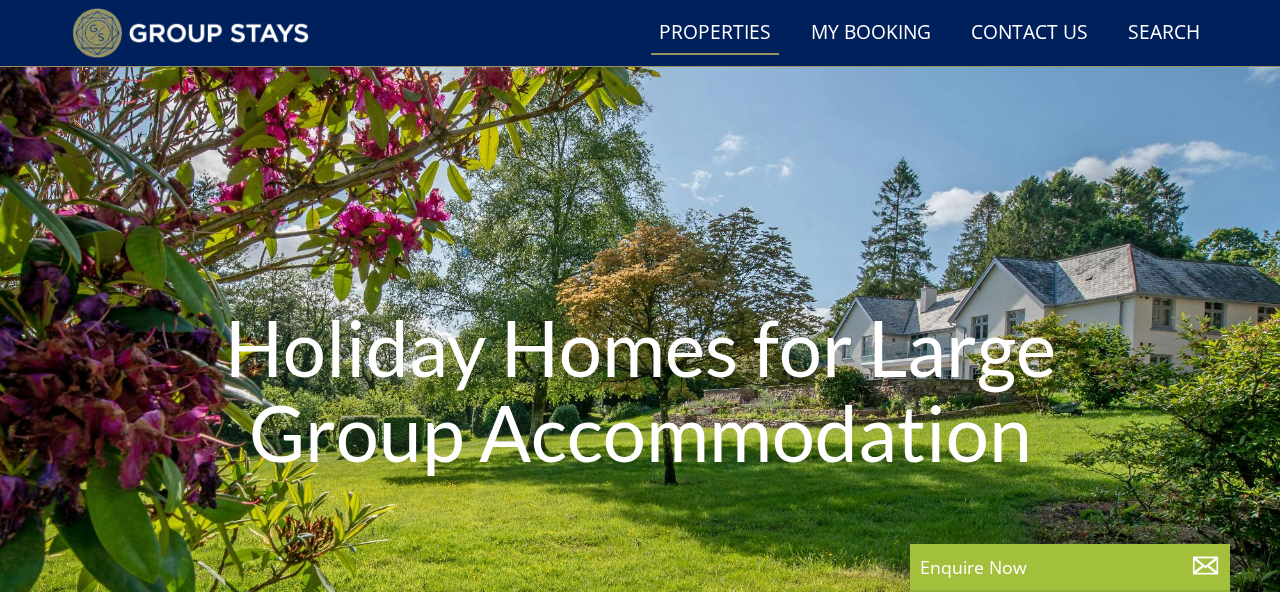 scroll, scrollTop: 4879, scrollLeft: 0, axis: vertical 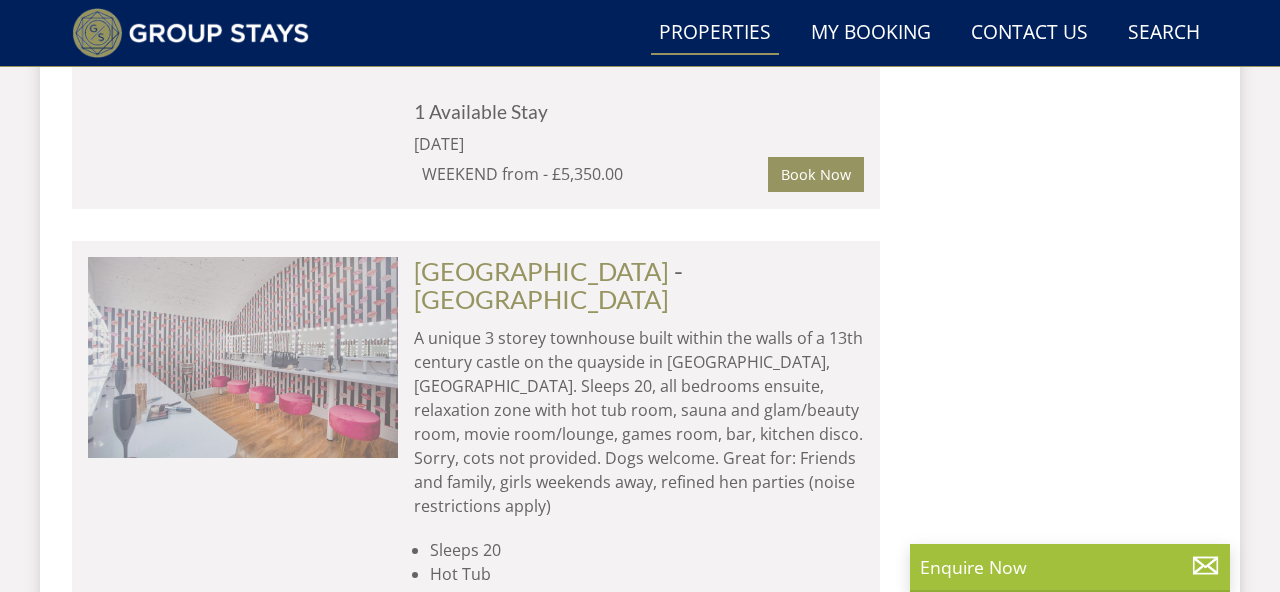 click at bounding box center [243, 357] 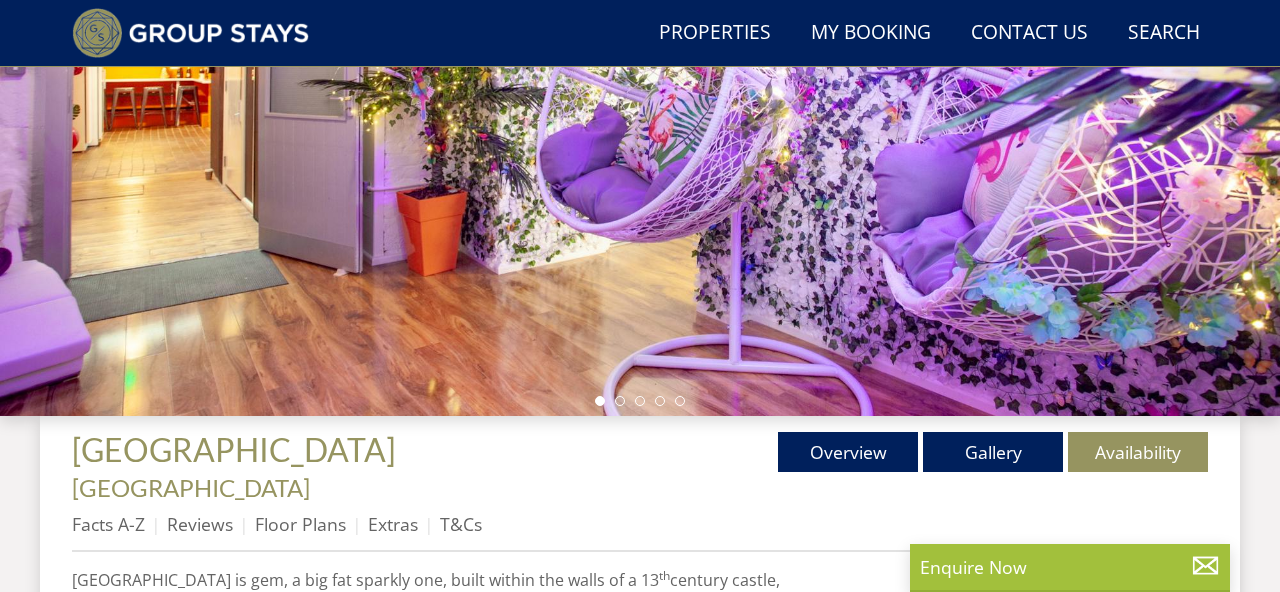 scroll, scrollTop: 417, scrollLeft: 0, axis: vertical 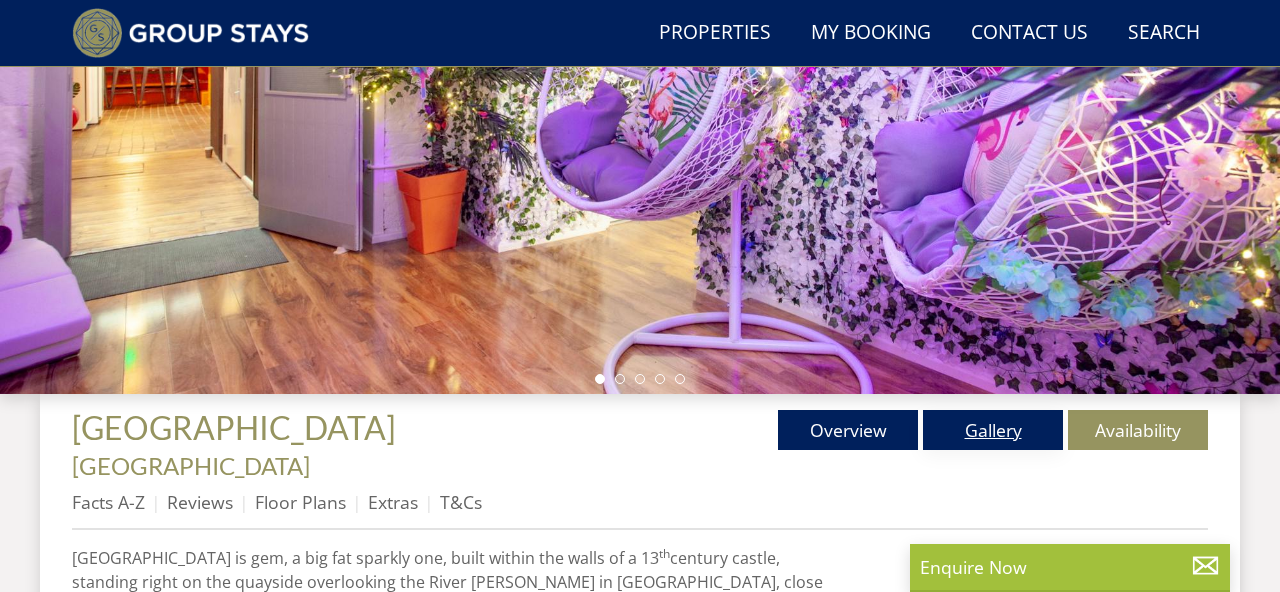 click on "Gallery" at bounding box center (993, 430) 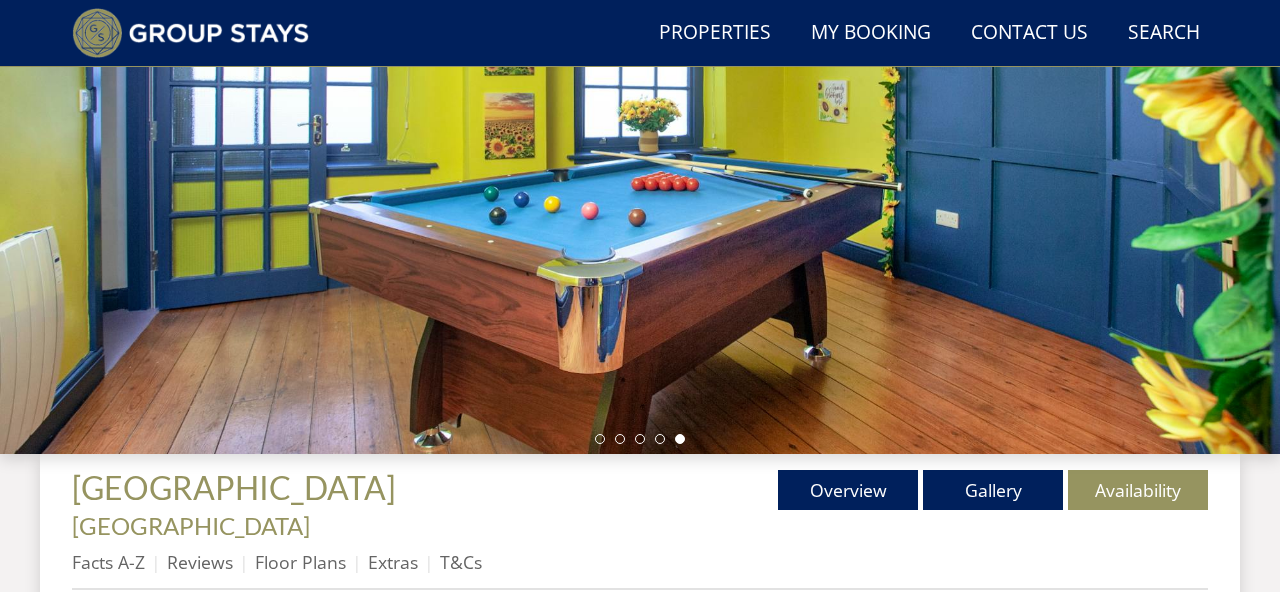 scroll, scrollTop: 375, scrollLeft: 0, axis: vertical 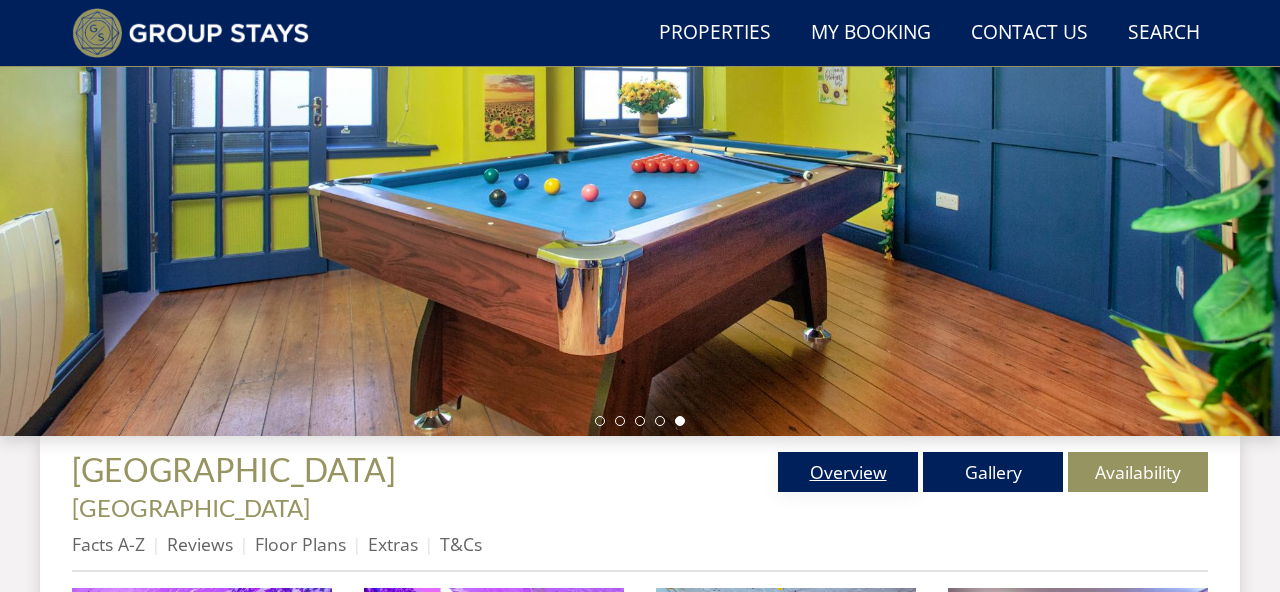 click on "Overview" at bounding box center (848, 472) 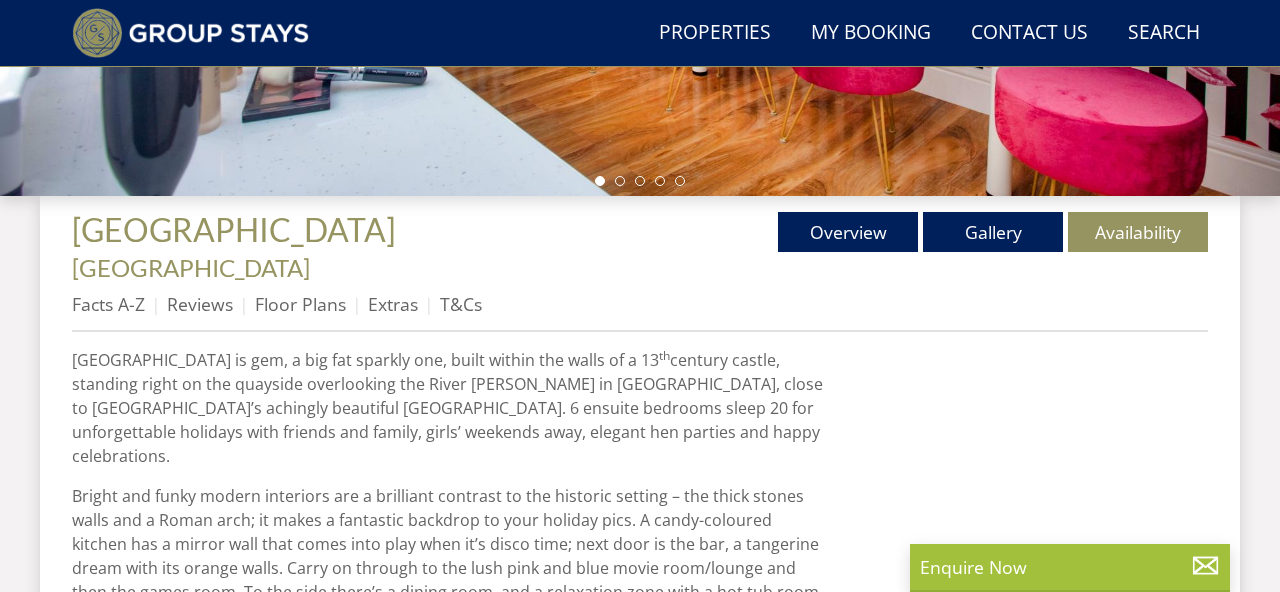 scroll, scrollTop: 622, scrollLeft: 0, axis: vertical 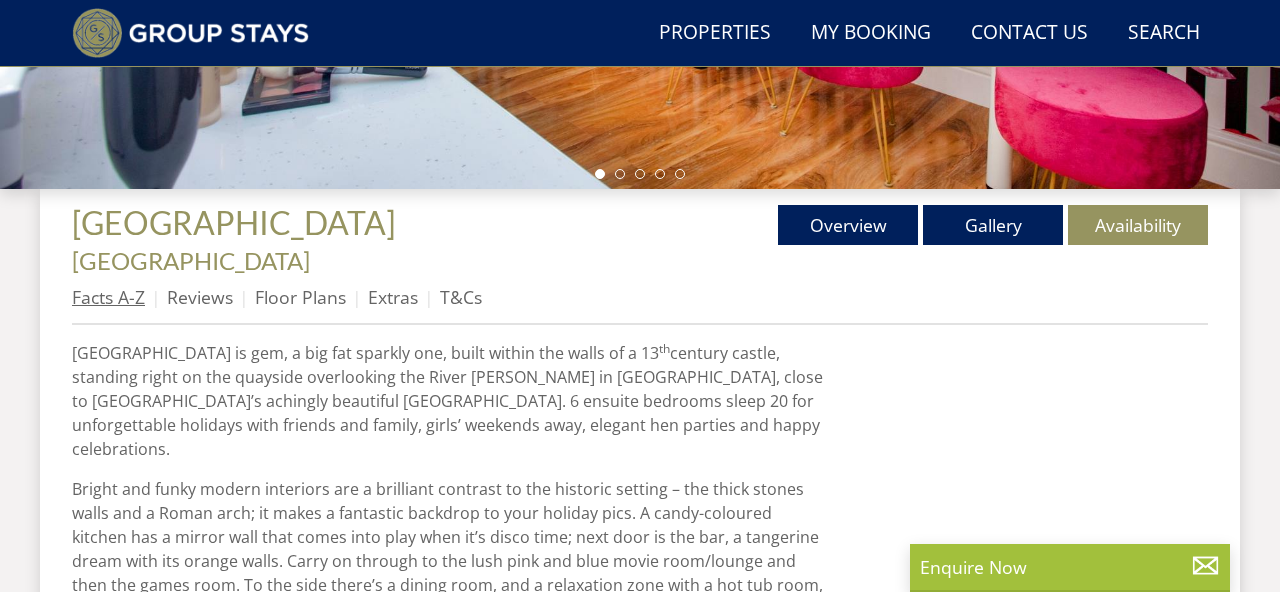 click on "Facts A-Z" at bounding box center [108, 297] 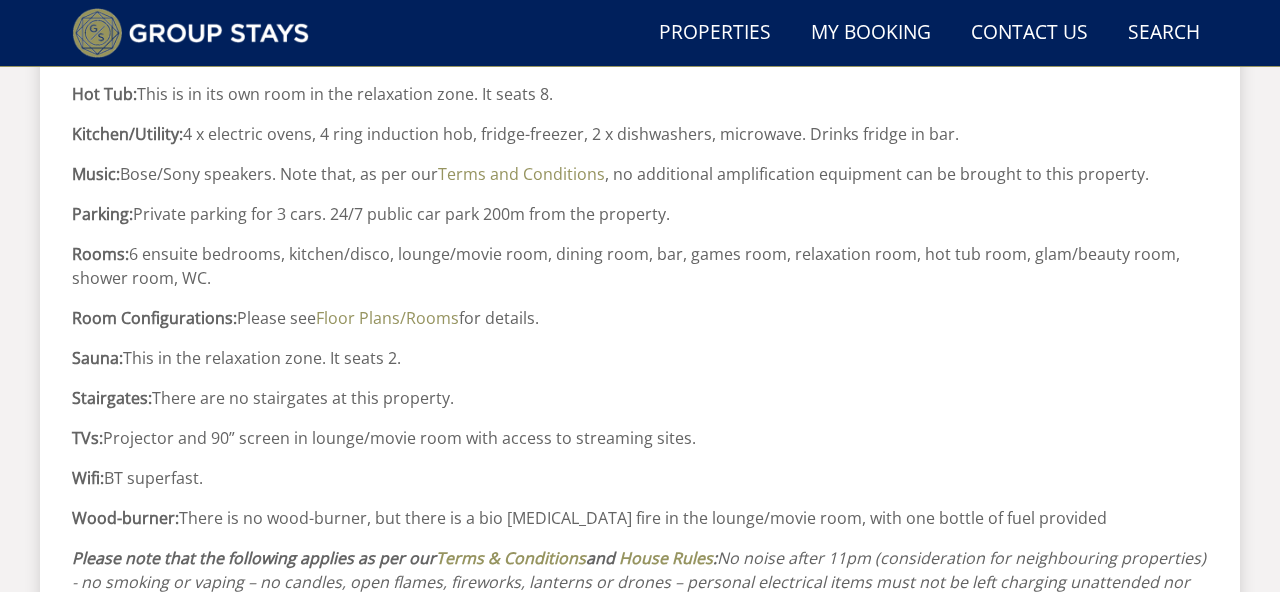 scroll, scrollTop: 1898, scrollLeft: 0, axis: vertical 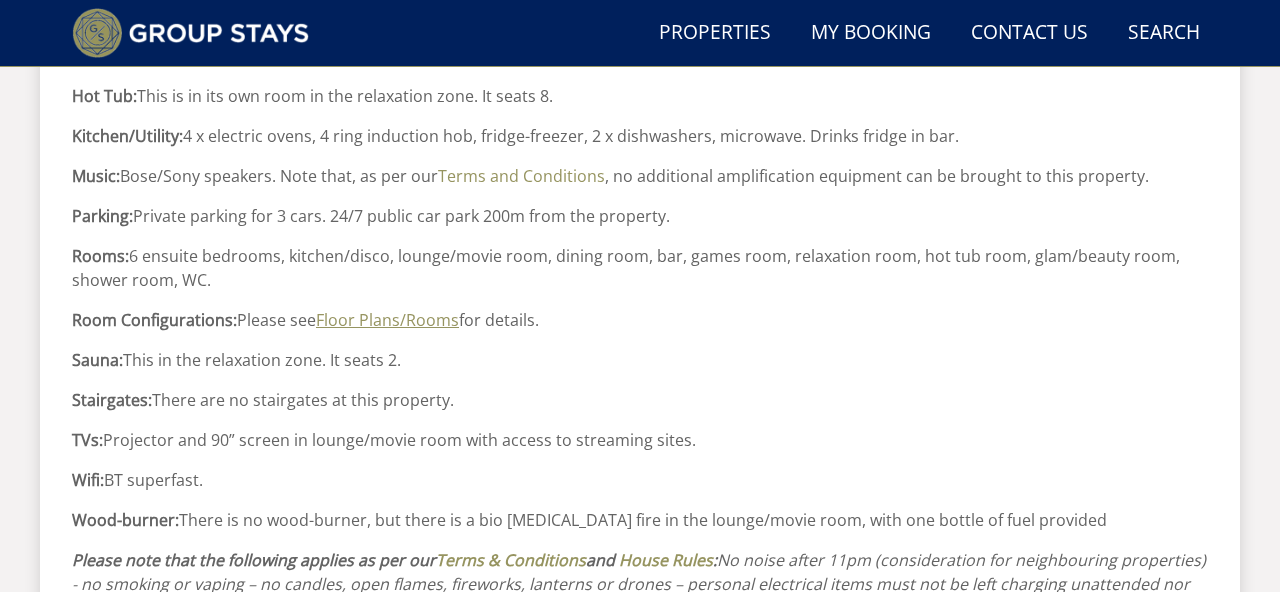 click on "Floor Plans/Rooms" at bounding box center [387, 320] 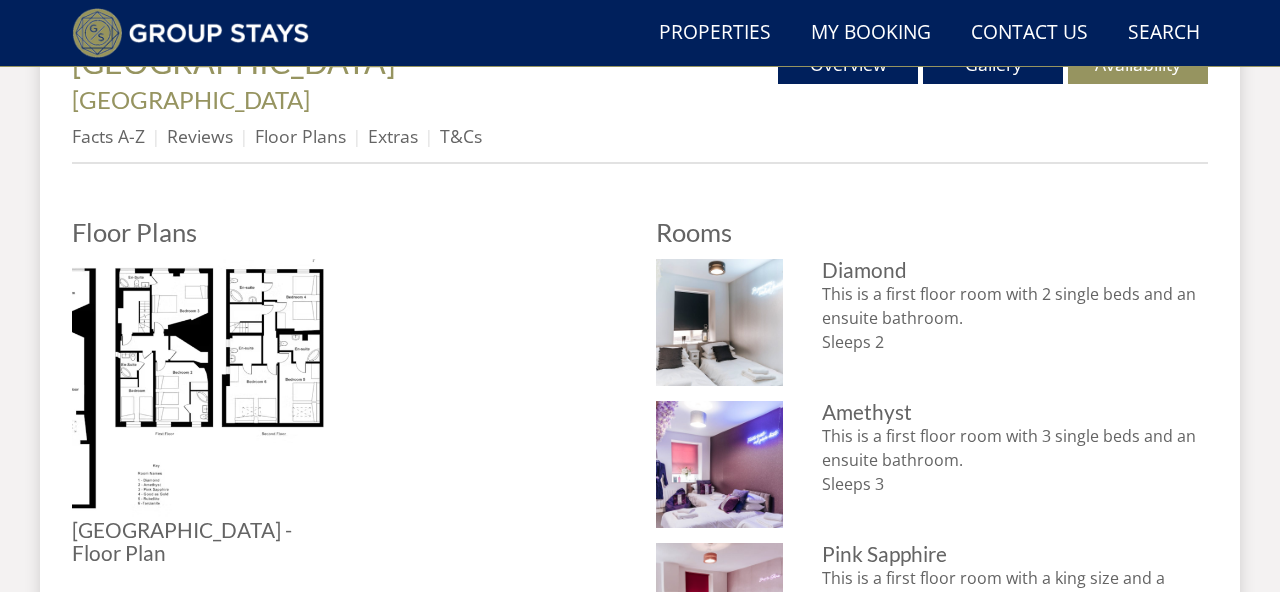 scroll, scrollTop: 790, scrollLeft: 0, axis: vertical 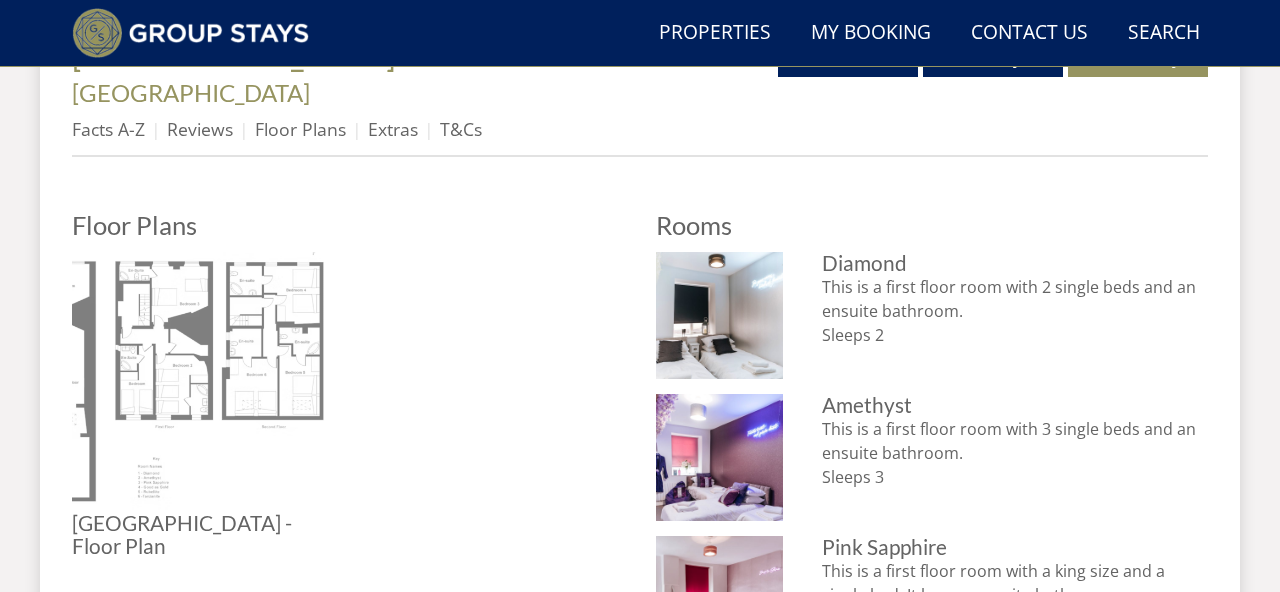 click at bounding box center (202, 382) 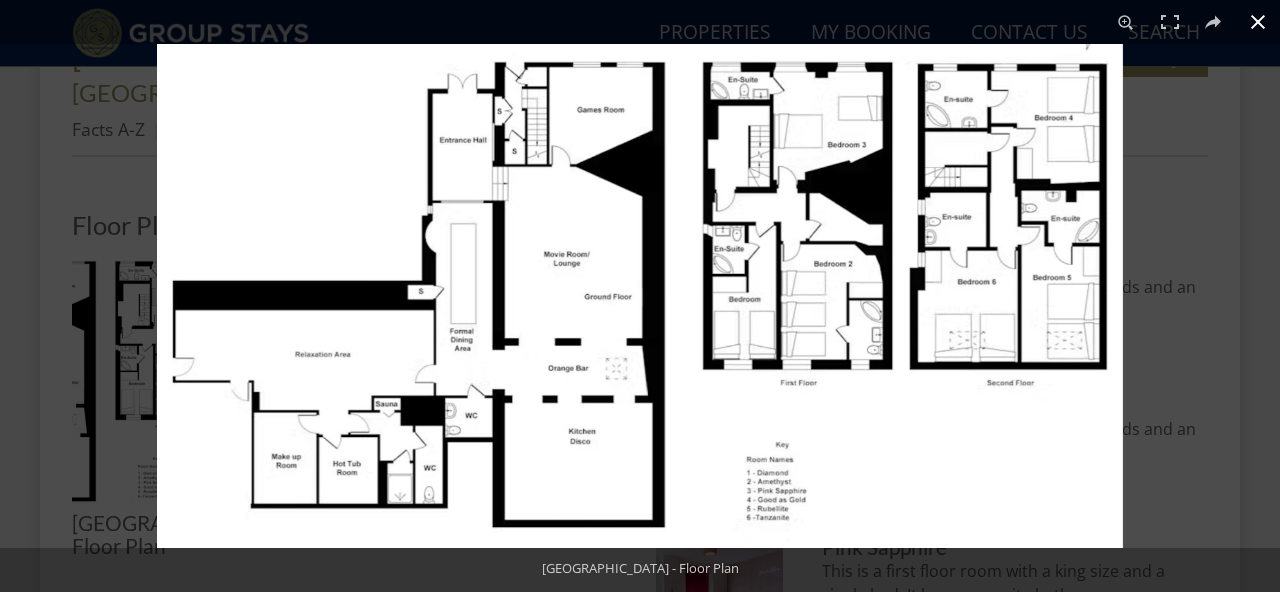 click at bounding box center [1258, 22] 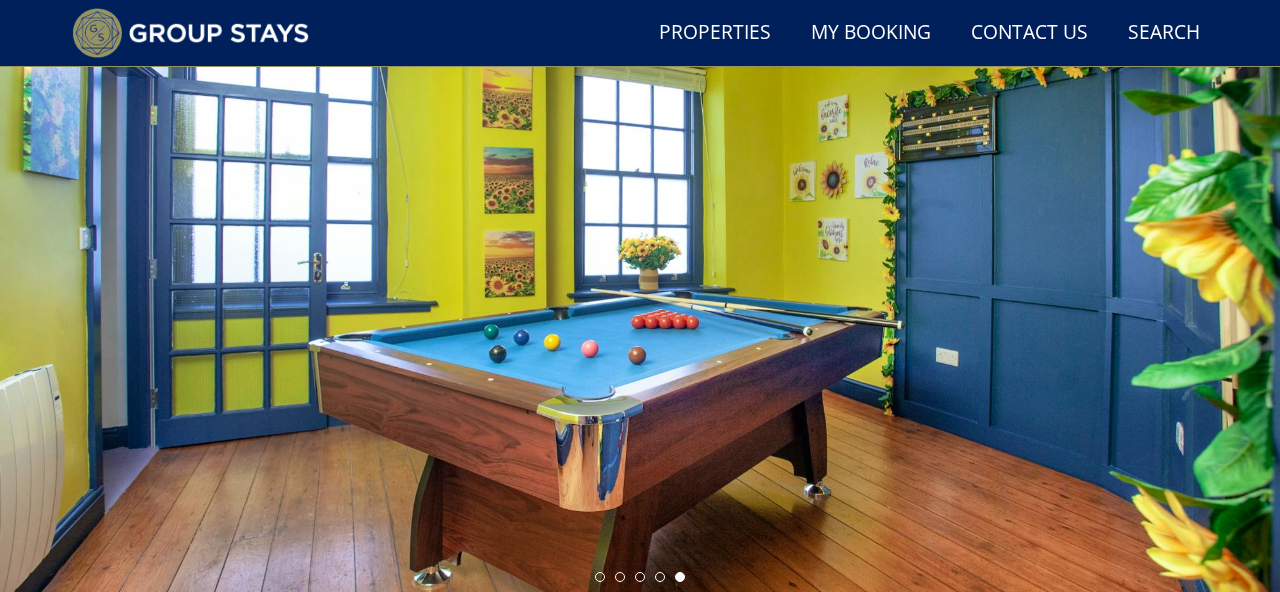 scroll, scrollTop: 230, scrollLeft: 0, axis: vertical 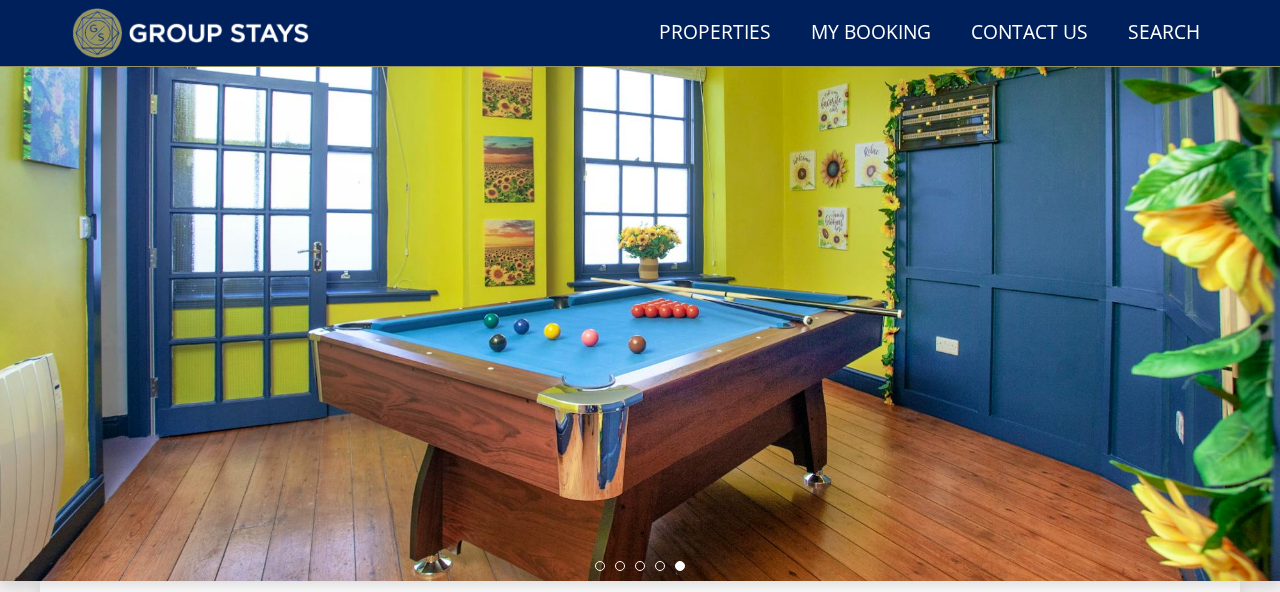 click at bounding box center (640, 231) 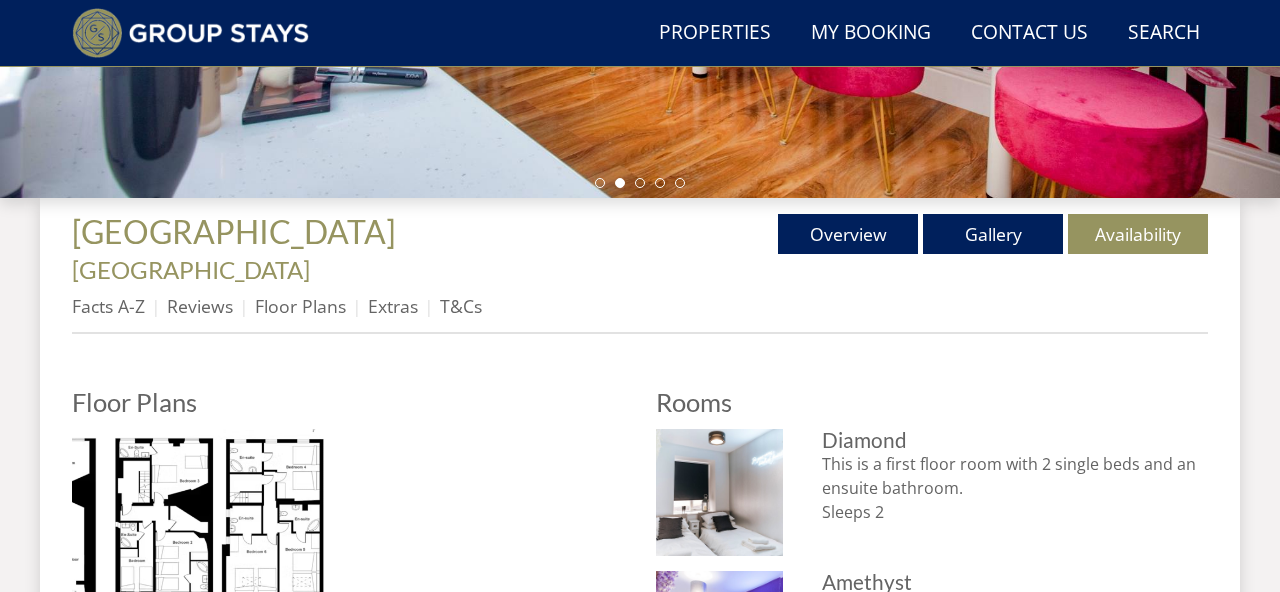 scroll, scrollTop: 612, scrollLeft: 0, axis: vertical 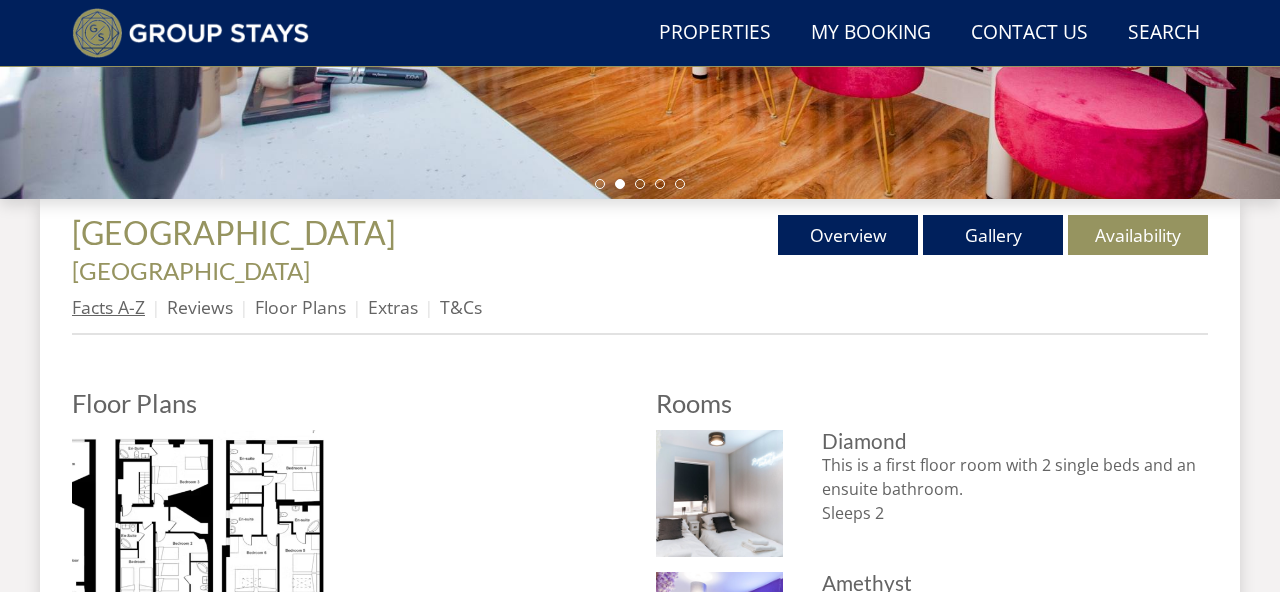 click on "Facts A-Z" at bounding box center (108, 307) 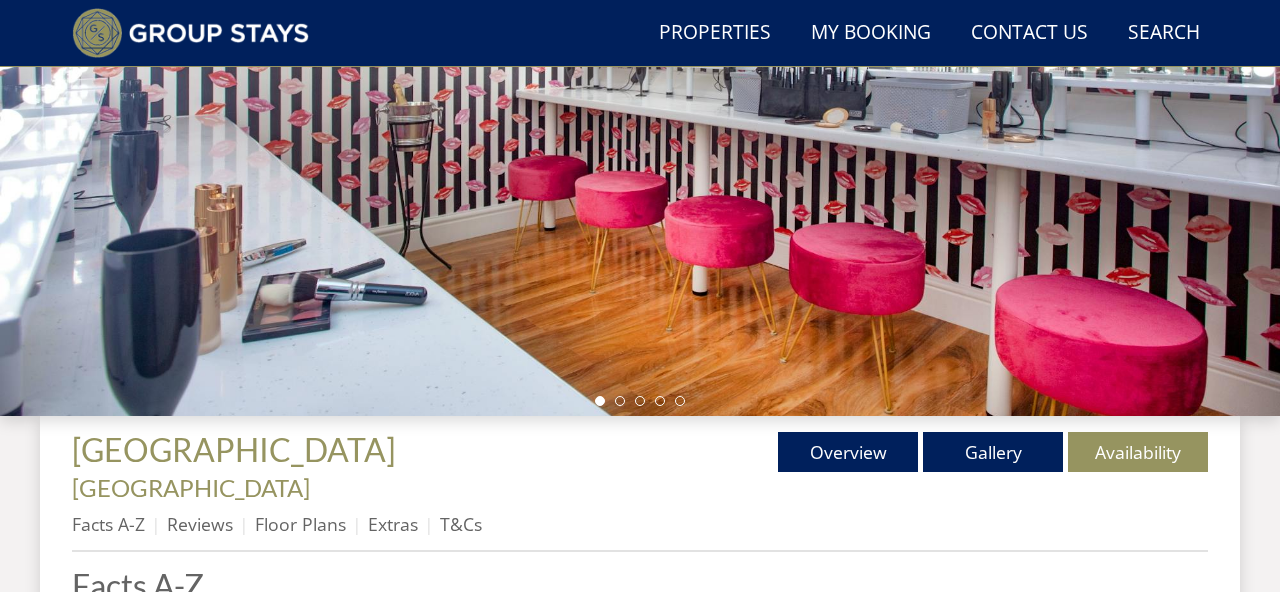 scroll, scrollTop: 478, scrollLeft: 0, axis: vertical 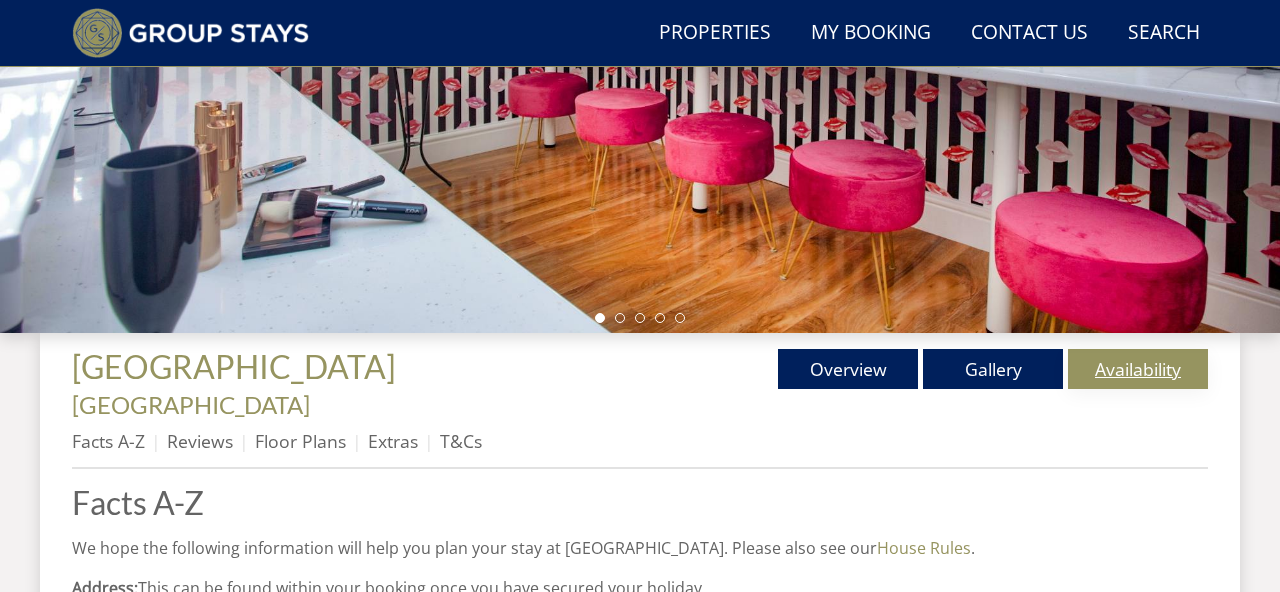 click on "Availability" at bounding box center (1138, 369) 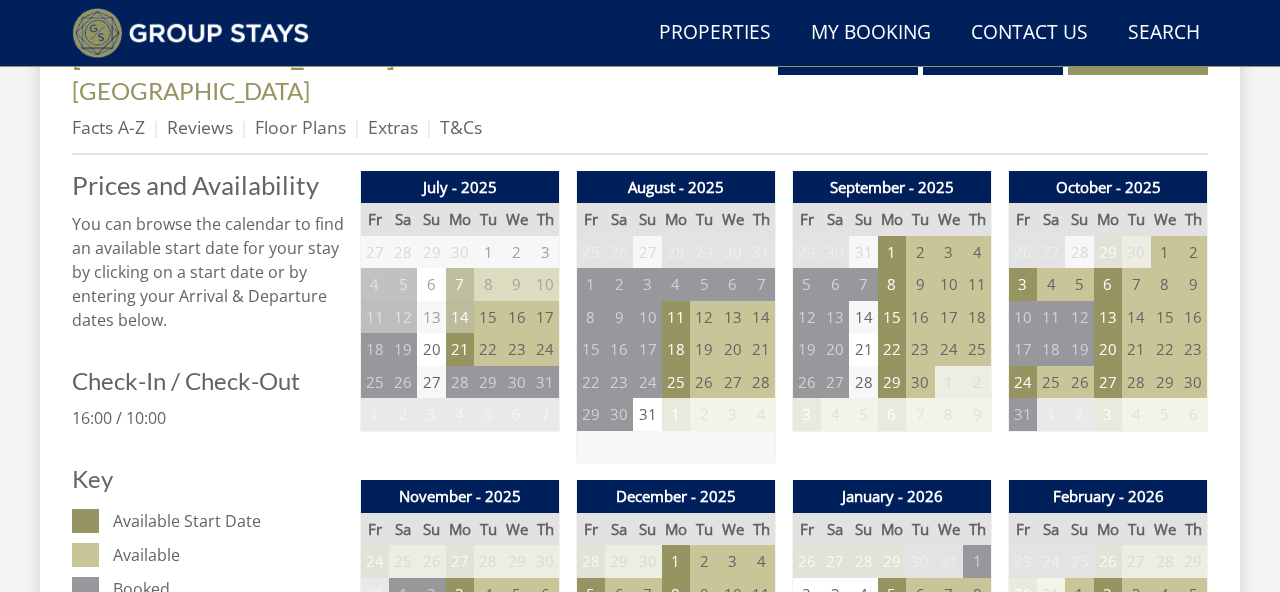 scroll, scrollTop: 798, scrollLeft: 0, axis: vertical 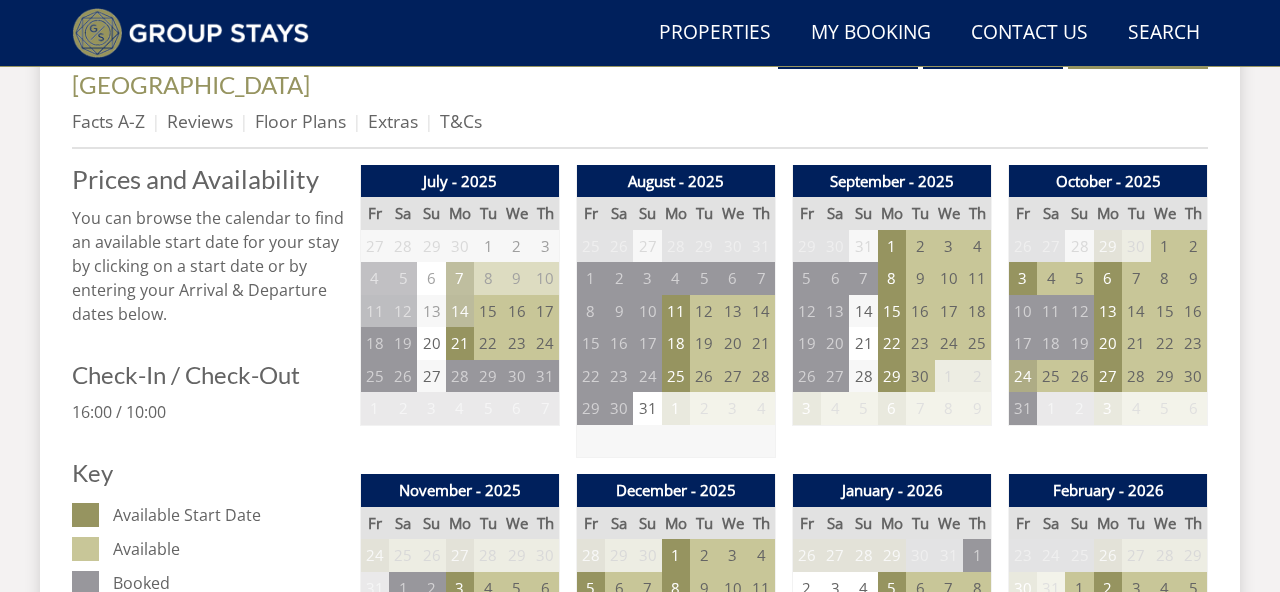 click on "24" at bounding box center (1023, 376) 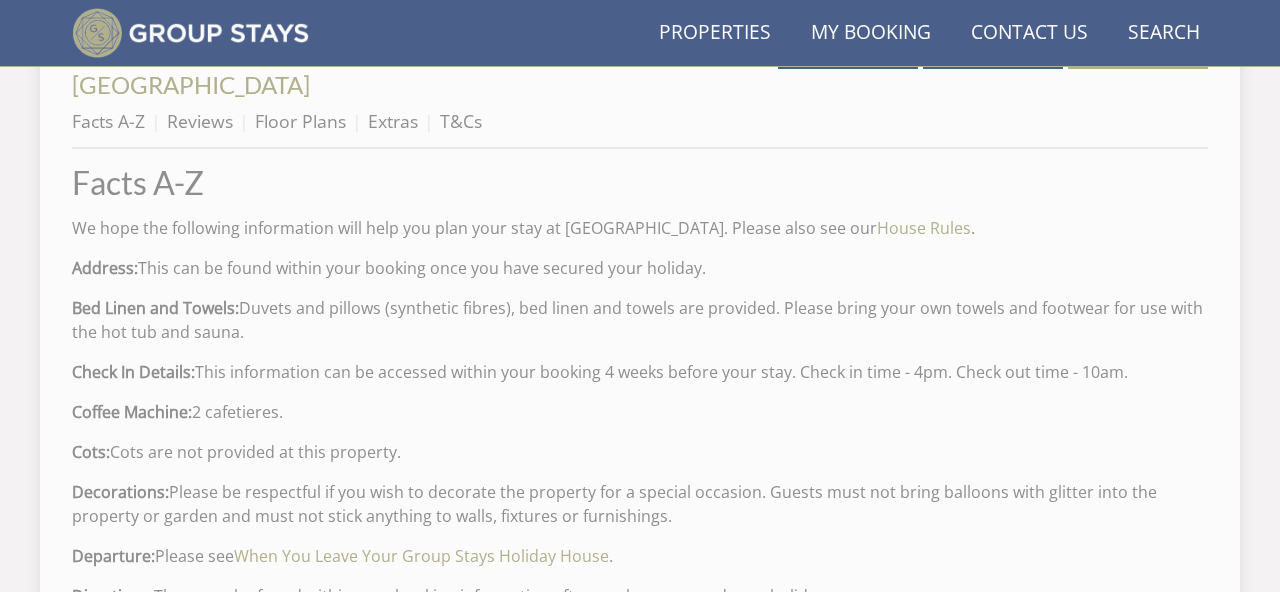 scroll, scrollTop: 478, scrollLeft: 0, axis: vertical 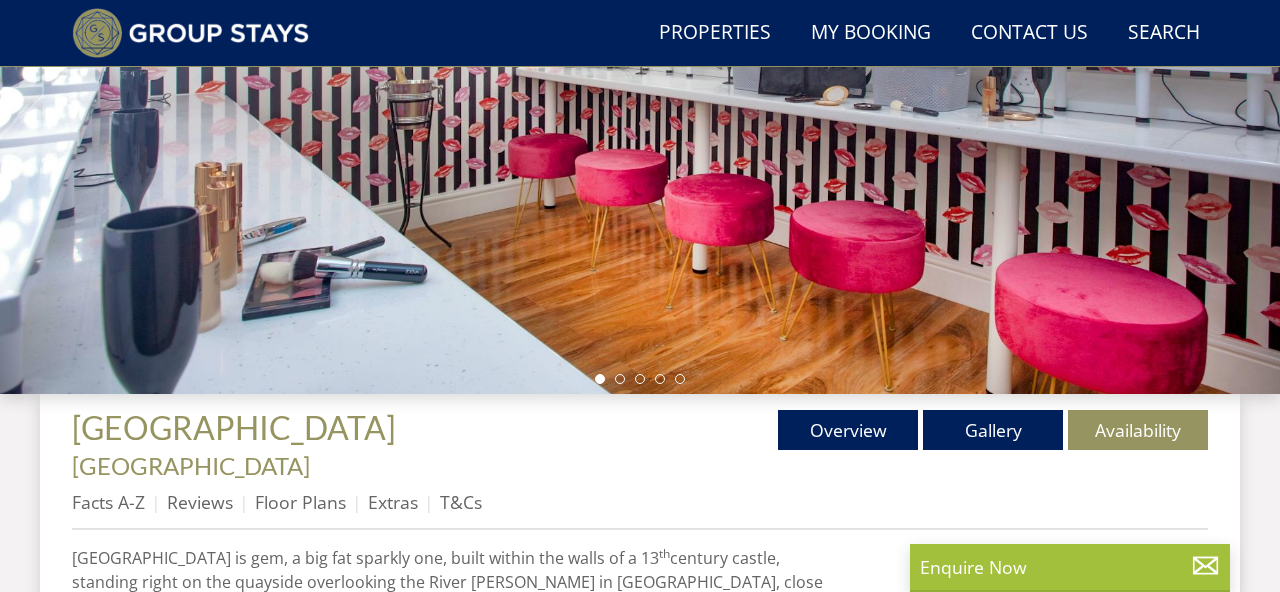 select on "13" 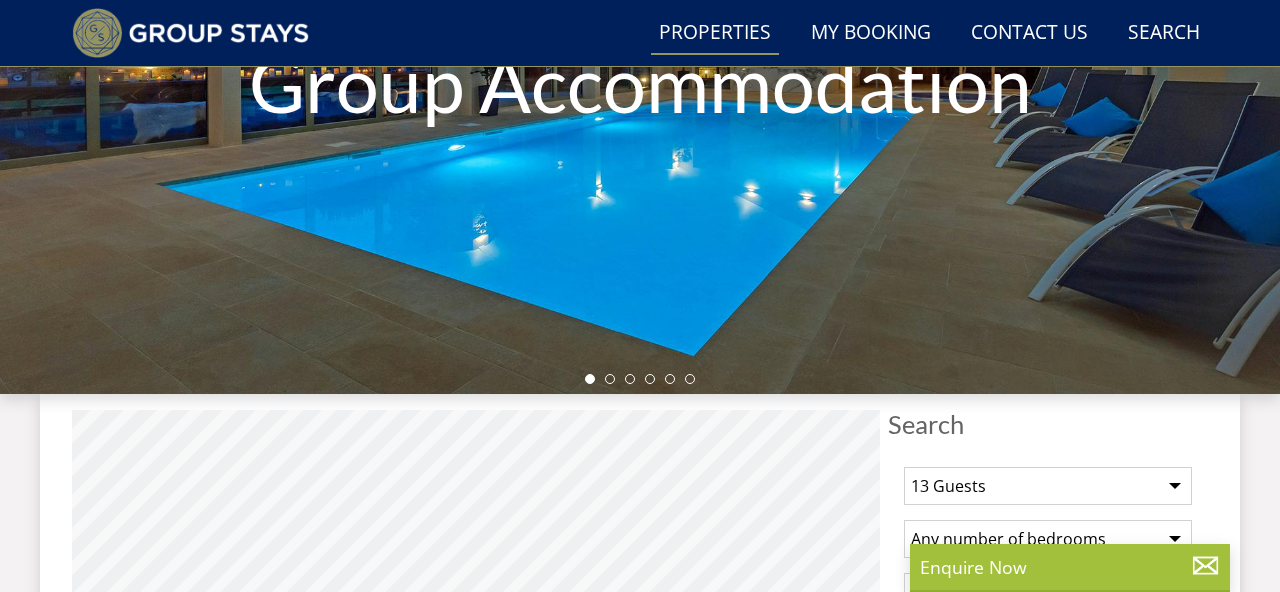 scroll, scrollTop: 5087, scrollLeft: 0, axis: vertical 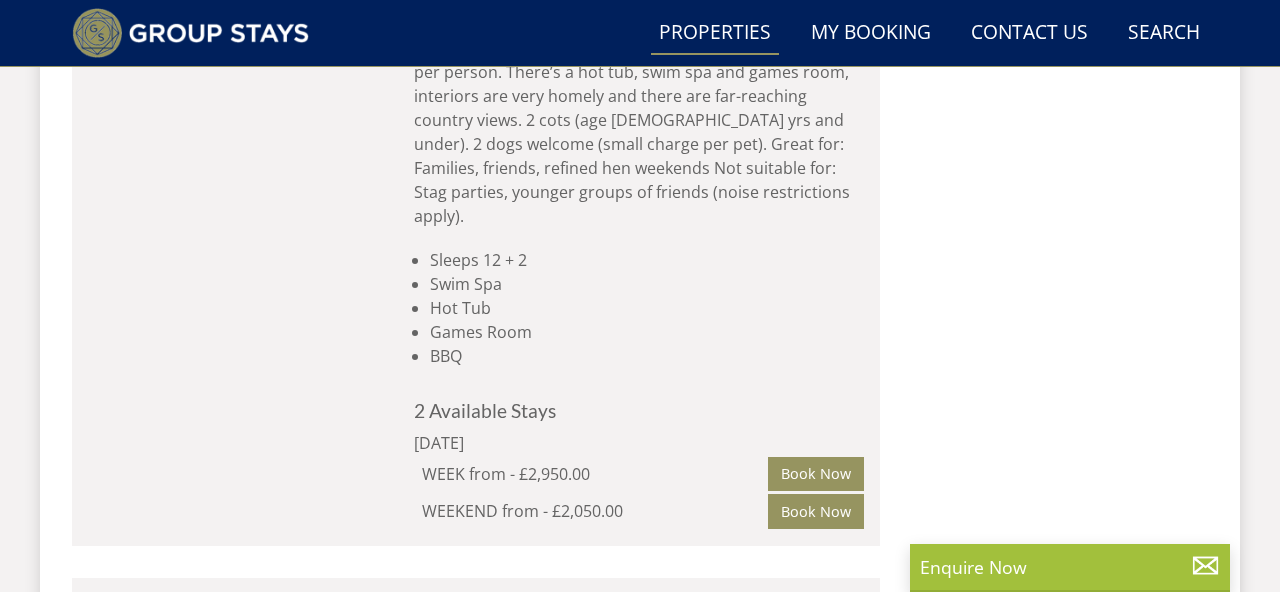 click at bounding box center [4899, -29] 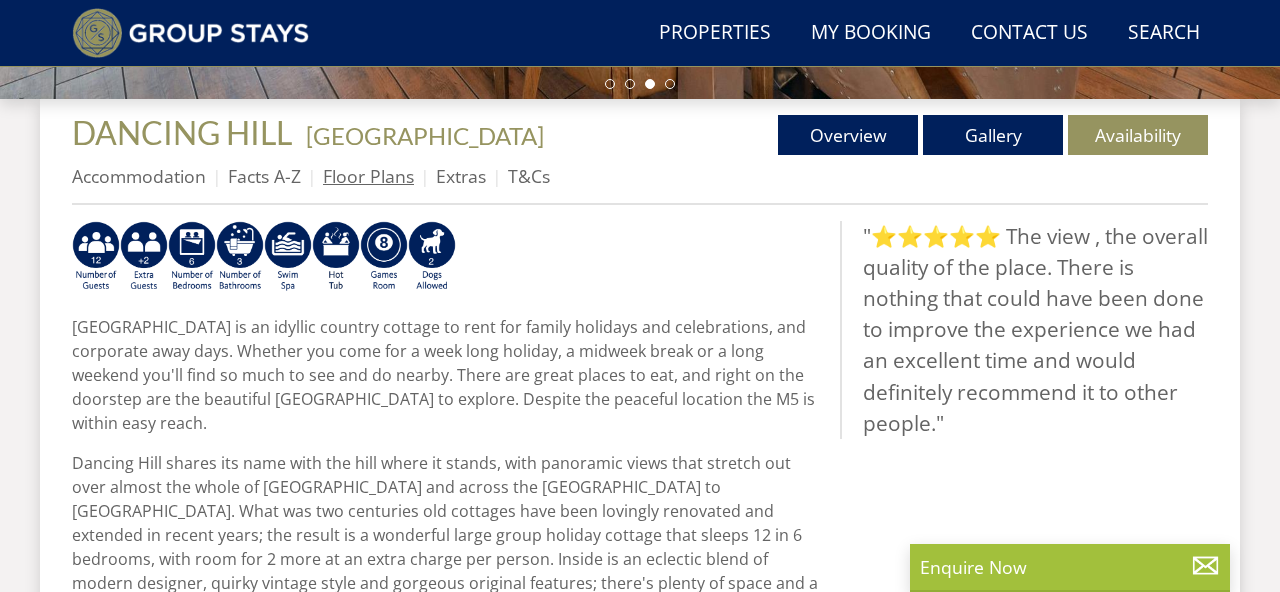 click on "Floor Plans" at bounding box center [368, 176] 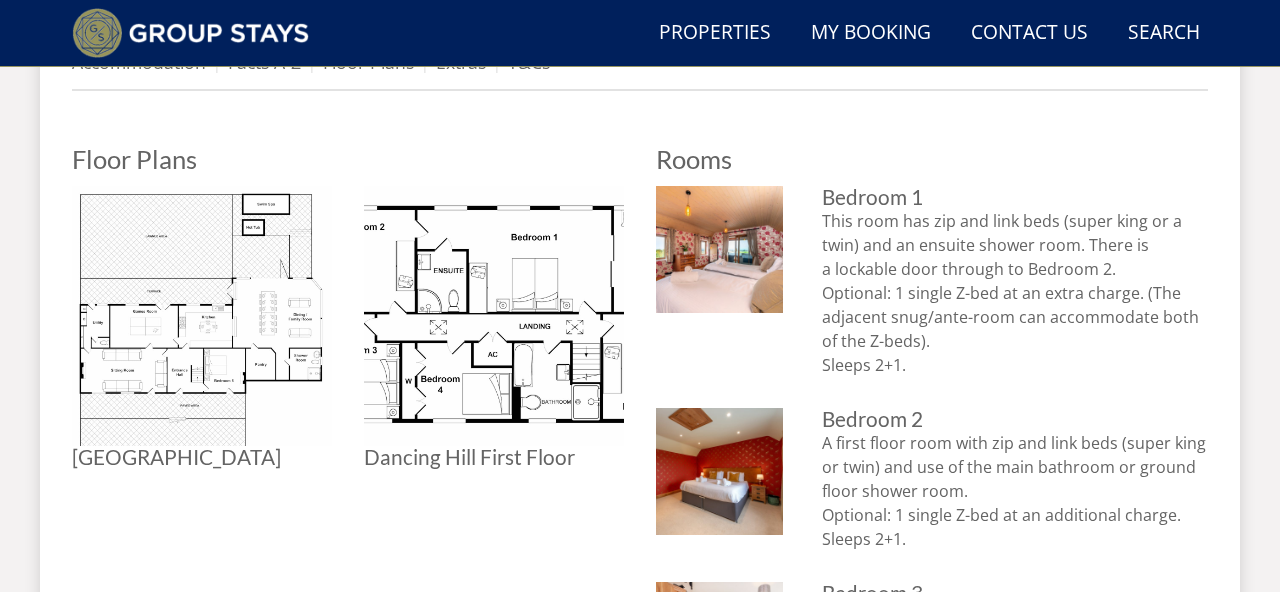 scroll, scrollTop: 842, scrollLeft: 0, axis: vertical 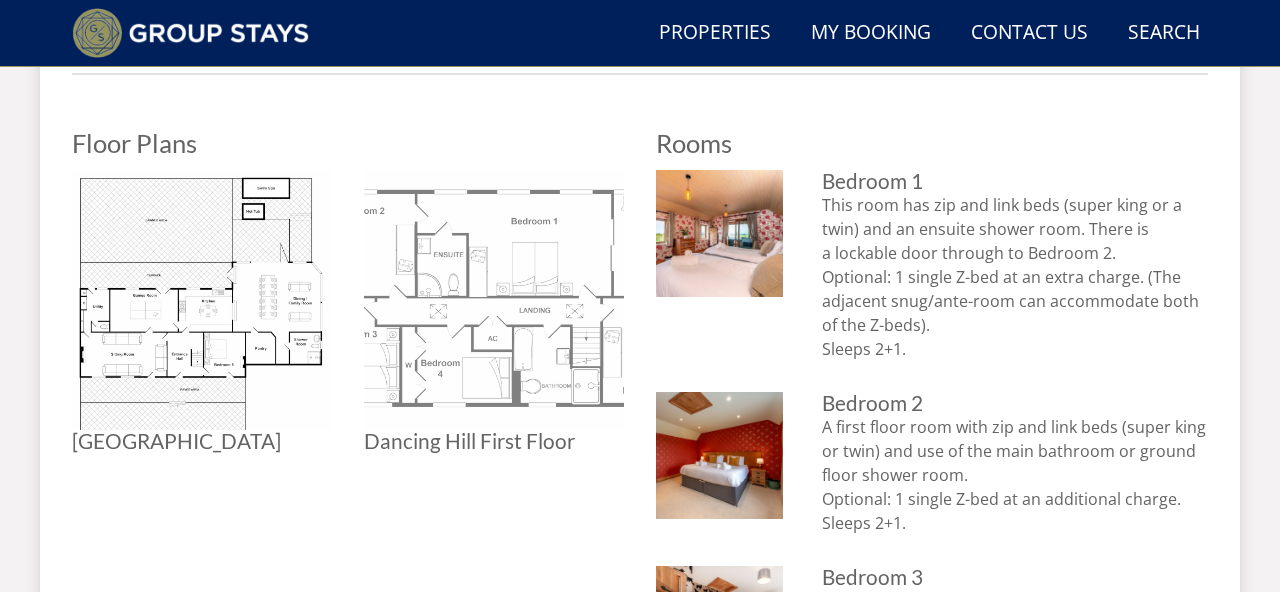 click at bounding box center (494, 300) 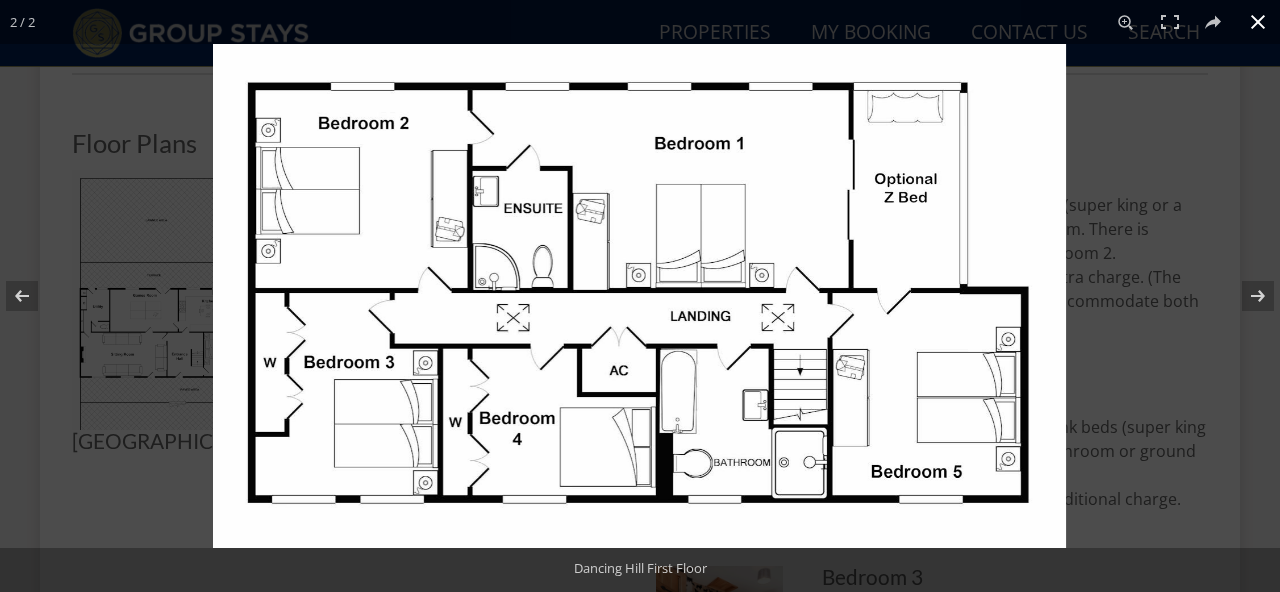 click at bounding box center (1258, 22) 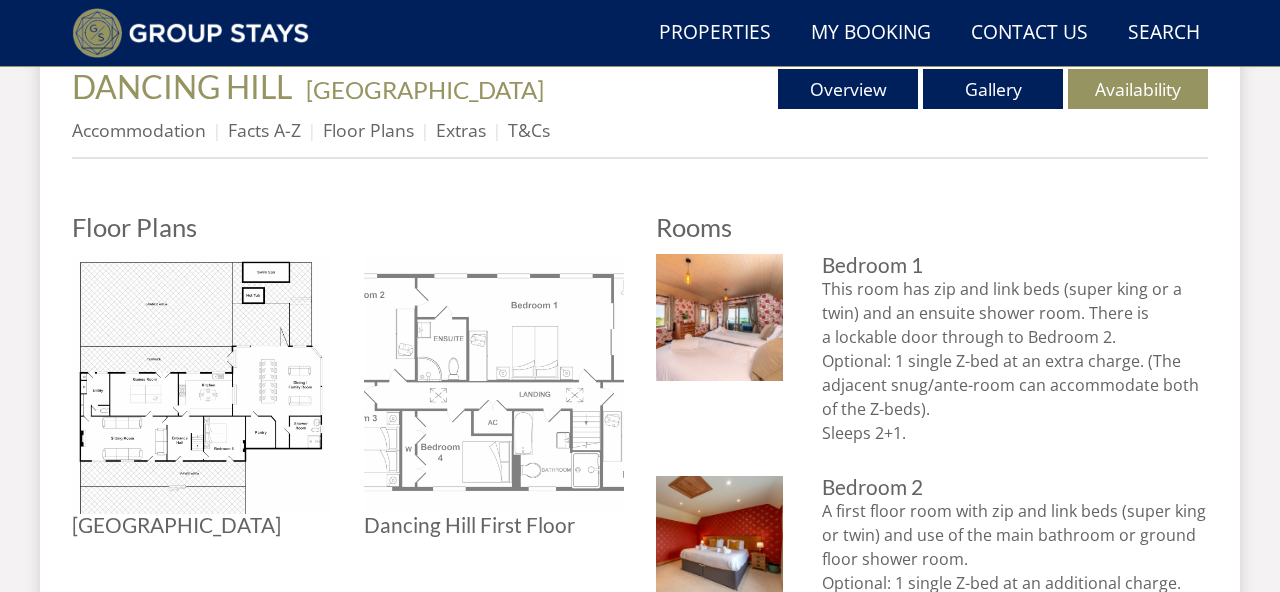 scroll, scrollTop: 761, scrollLeft: 0, axis: vertical 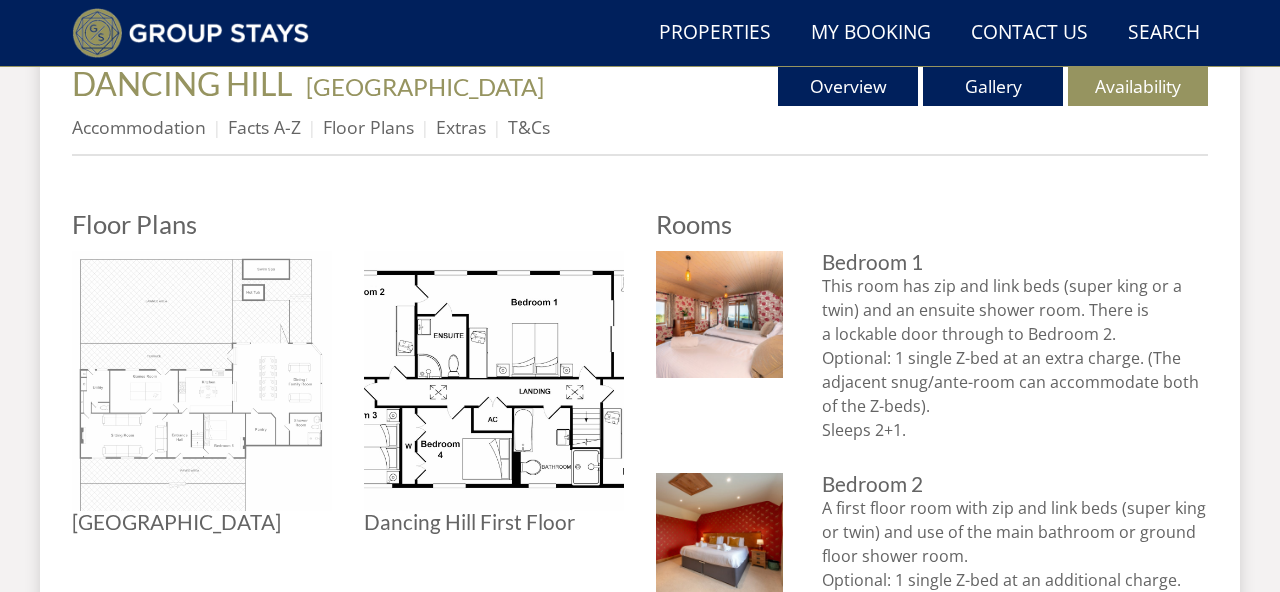 click at bounding box center [202, 381] 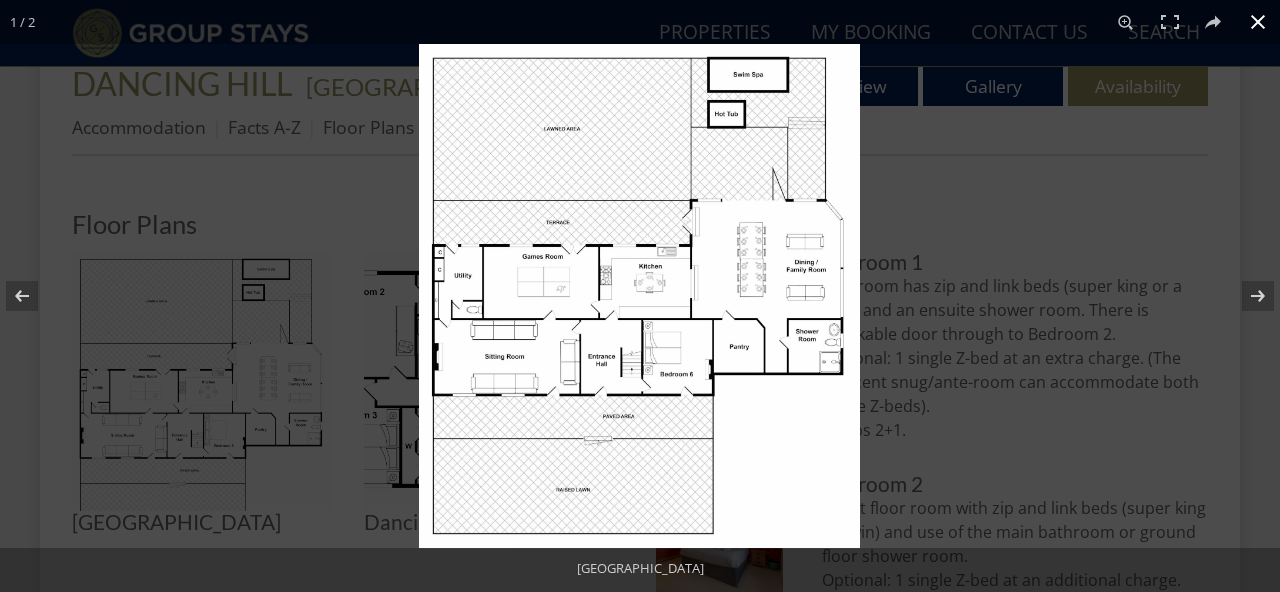 click at bounding box center (1258, 22) 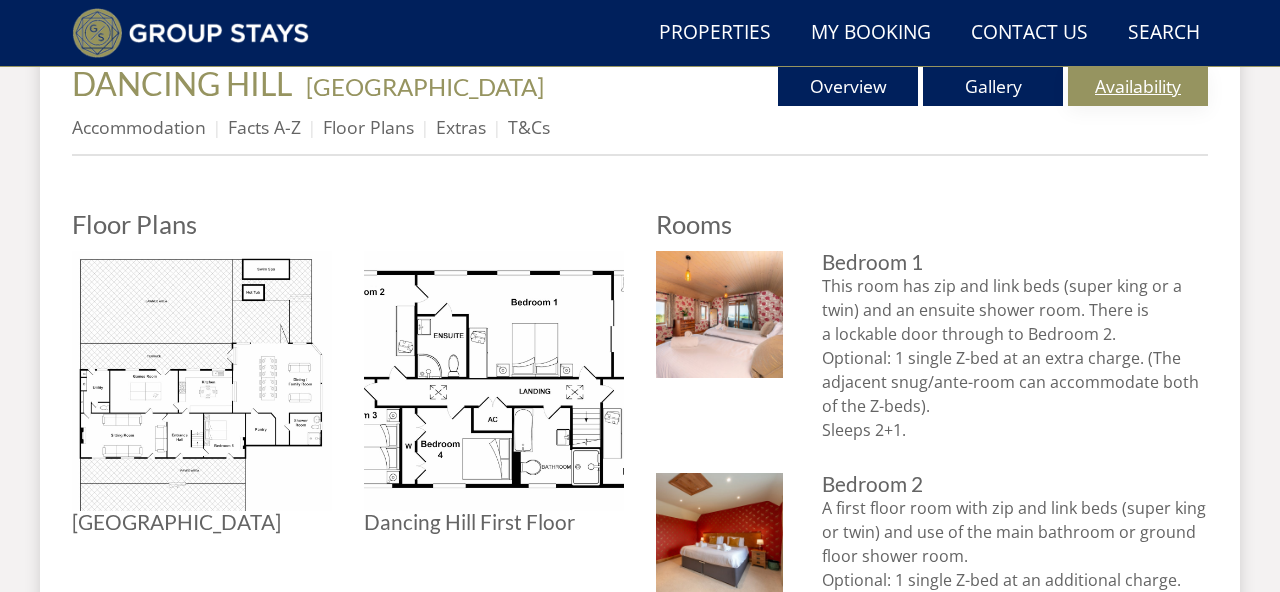 click on "Availability" at bounding box center (1138, 86) 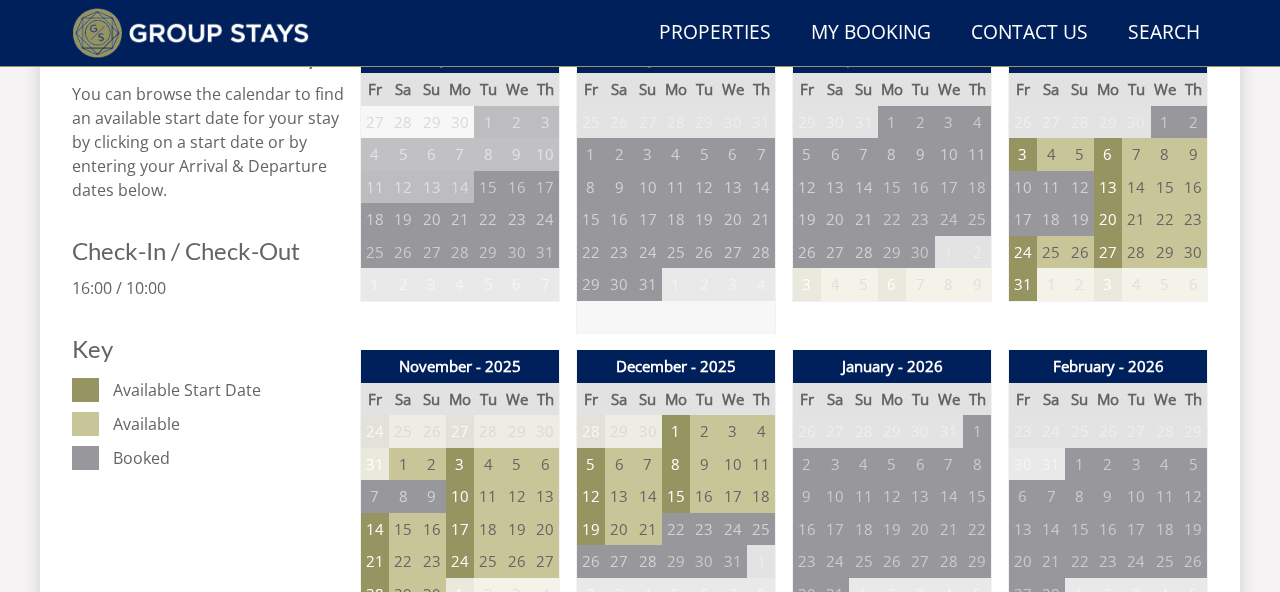 scroll, scrollTop: 888, scrollLeft: 0, axis: vertical 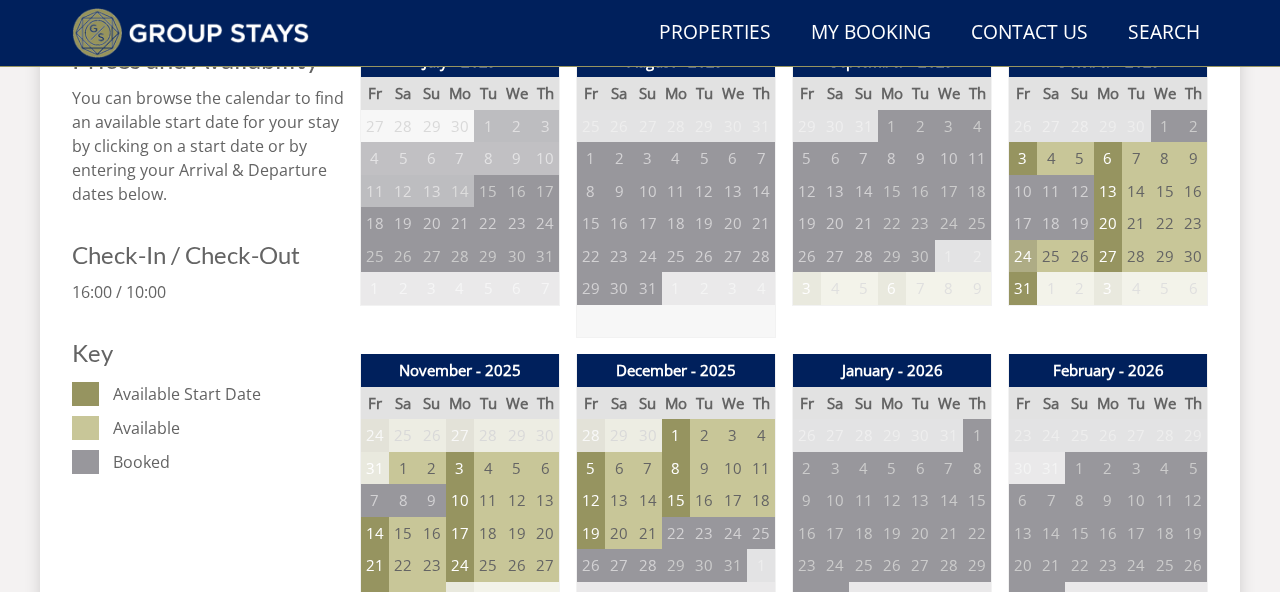 click on "24" at bounding box center [1023, 256] 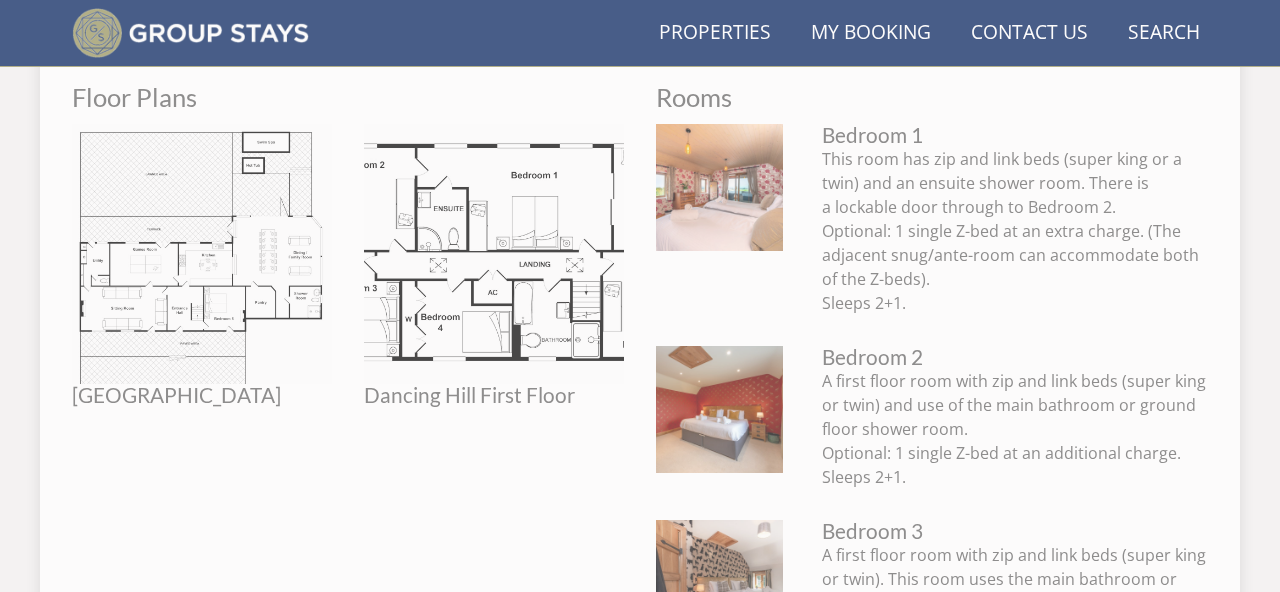 scroll, scrollTop: 761, scrollLeft: 0, axis: vertical 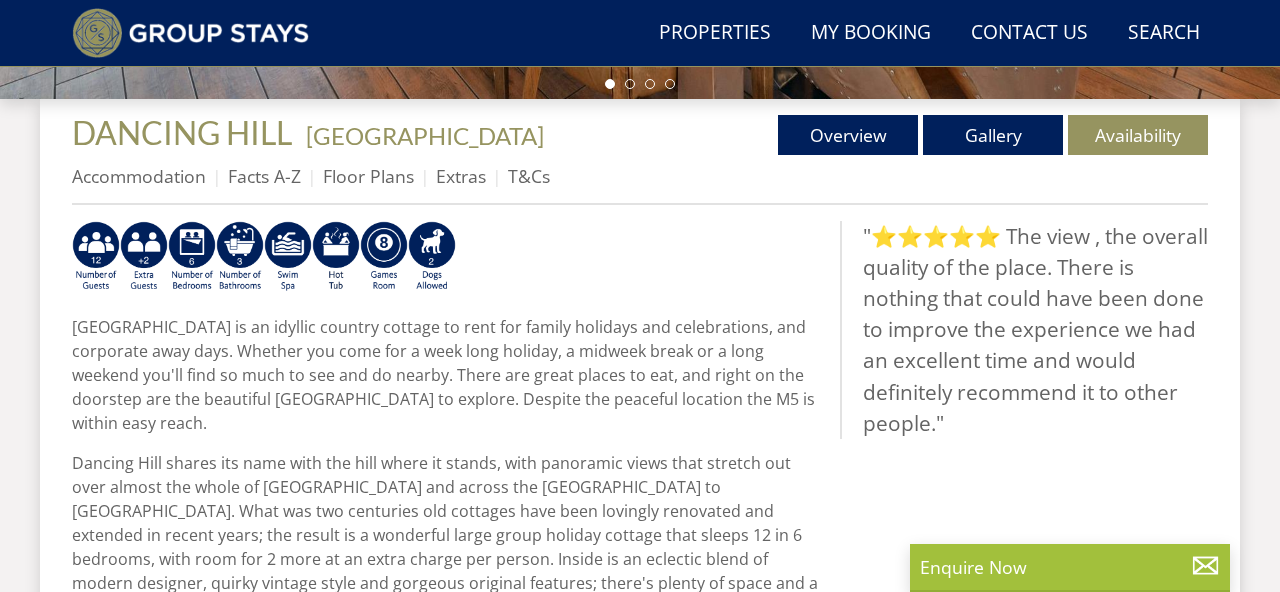 select on "13" 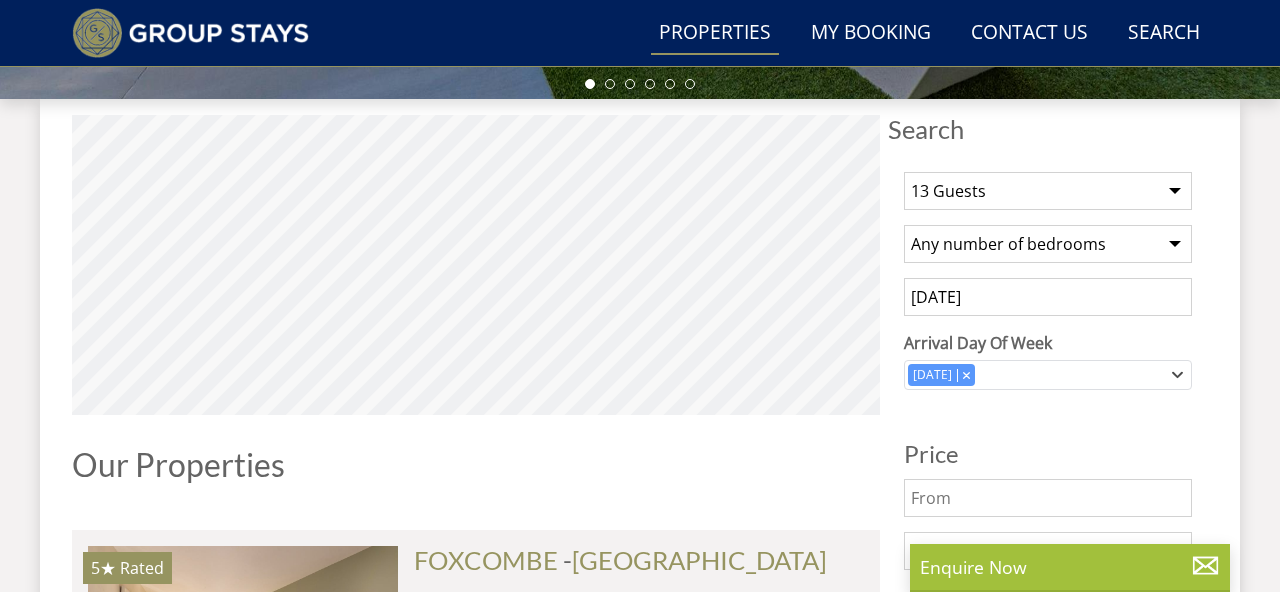 scroll, scrollTop: 1824, scrollLeft: 0, axis: vertical 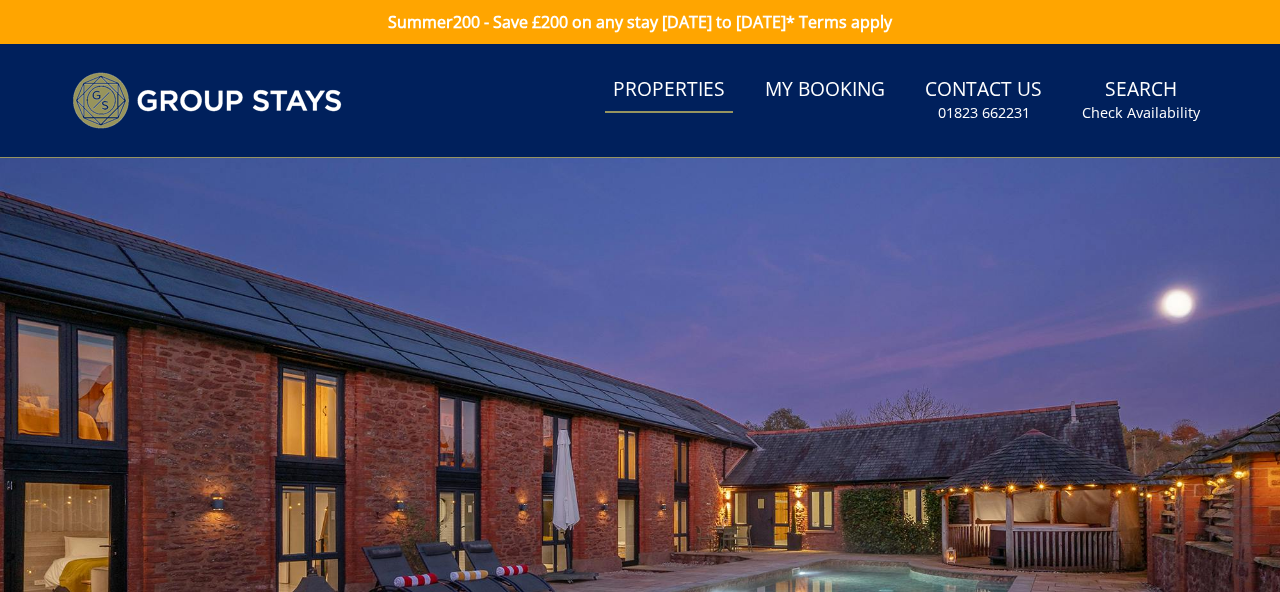 click on "Properties" at bounding box center (669, 90) 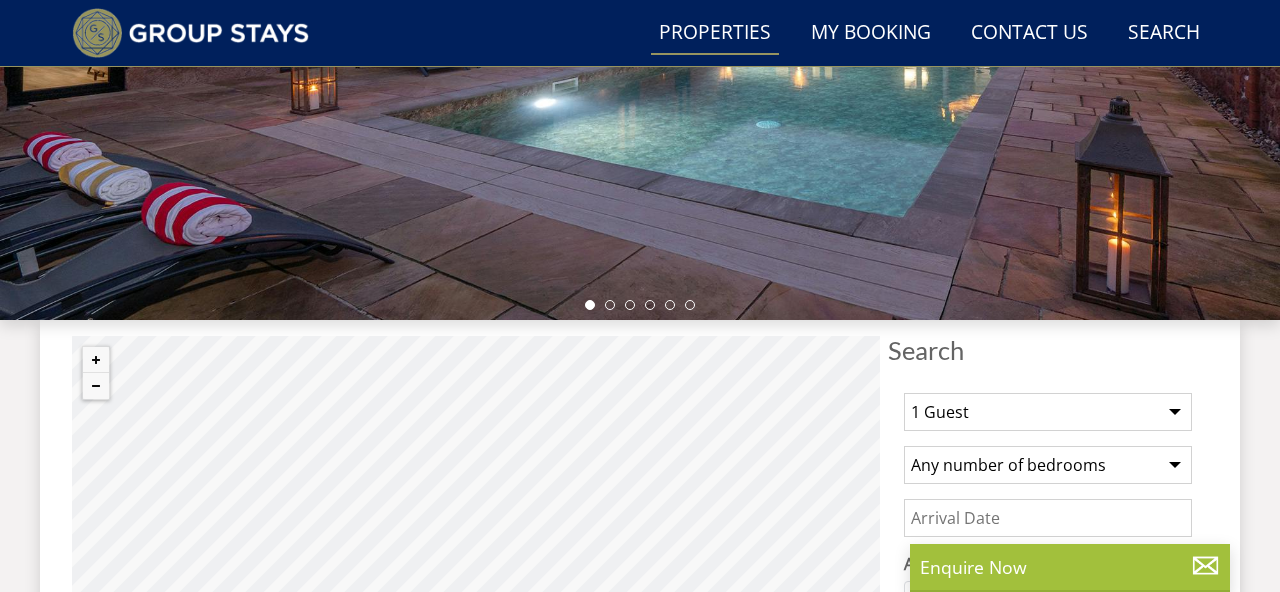 scroll, scrollTop: 485, scrollLeft: 0, axis: vertical 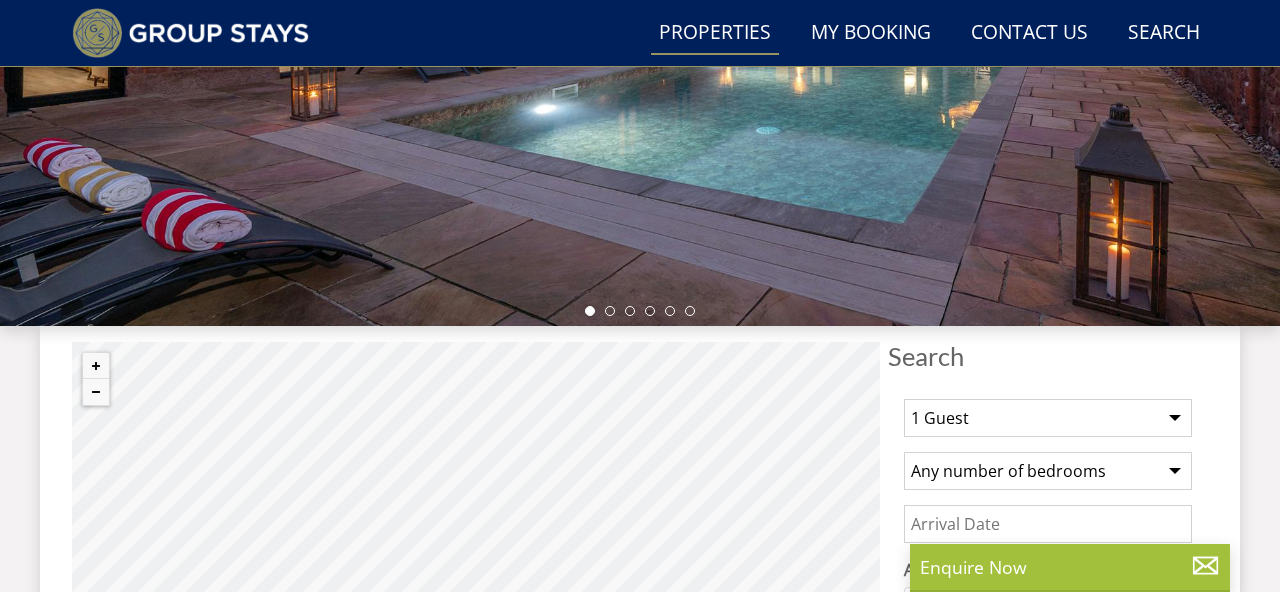 select on "13" 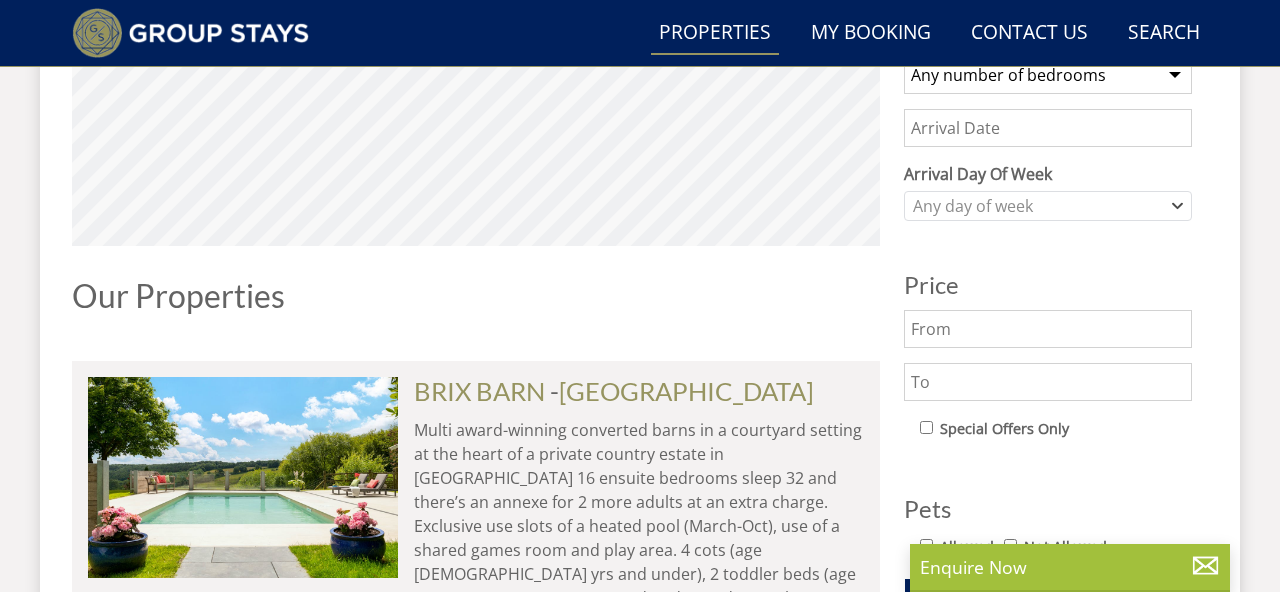 scroll, scrollTop: 911, scrollLeft: 0, axis: vertical 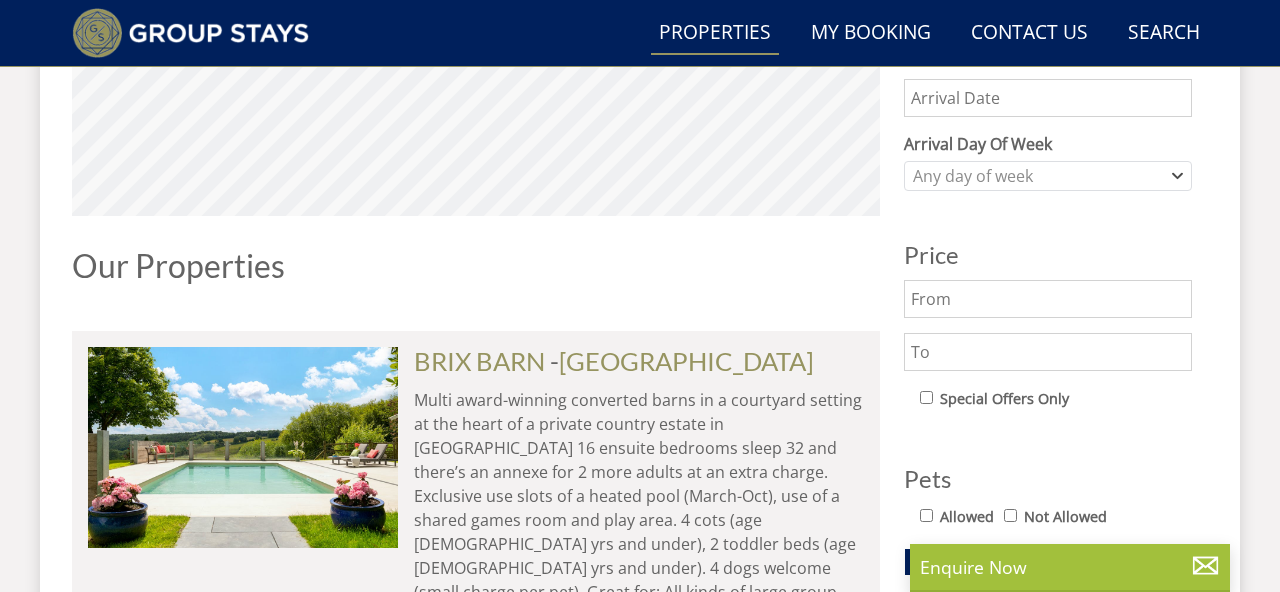 click on "Allowed" at bounding box center [926, 515] 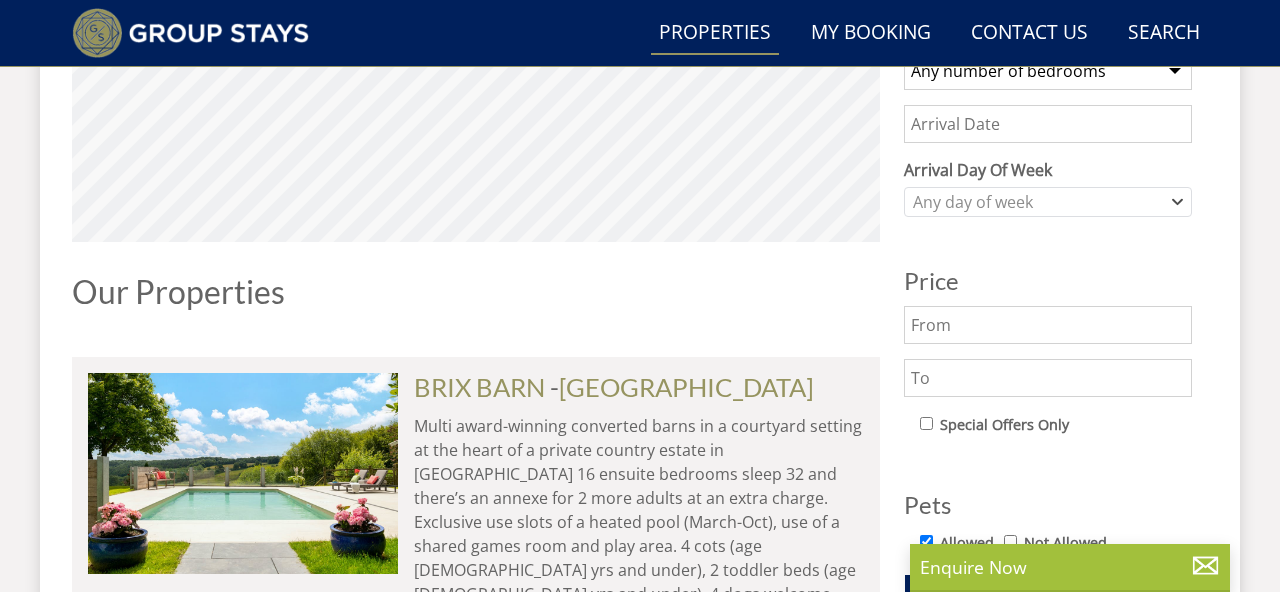 scroll, scrollTop: 874, scrollLeft: 0, axis: vertical 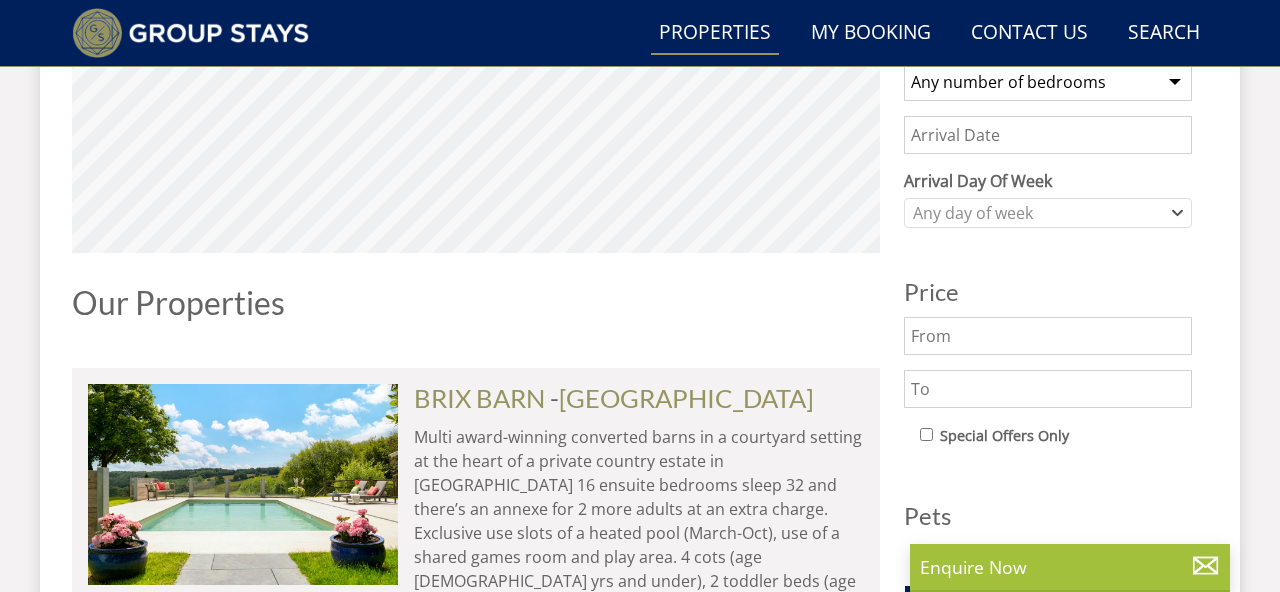click on "Date" at bounding box center (1048, 135) 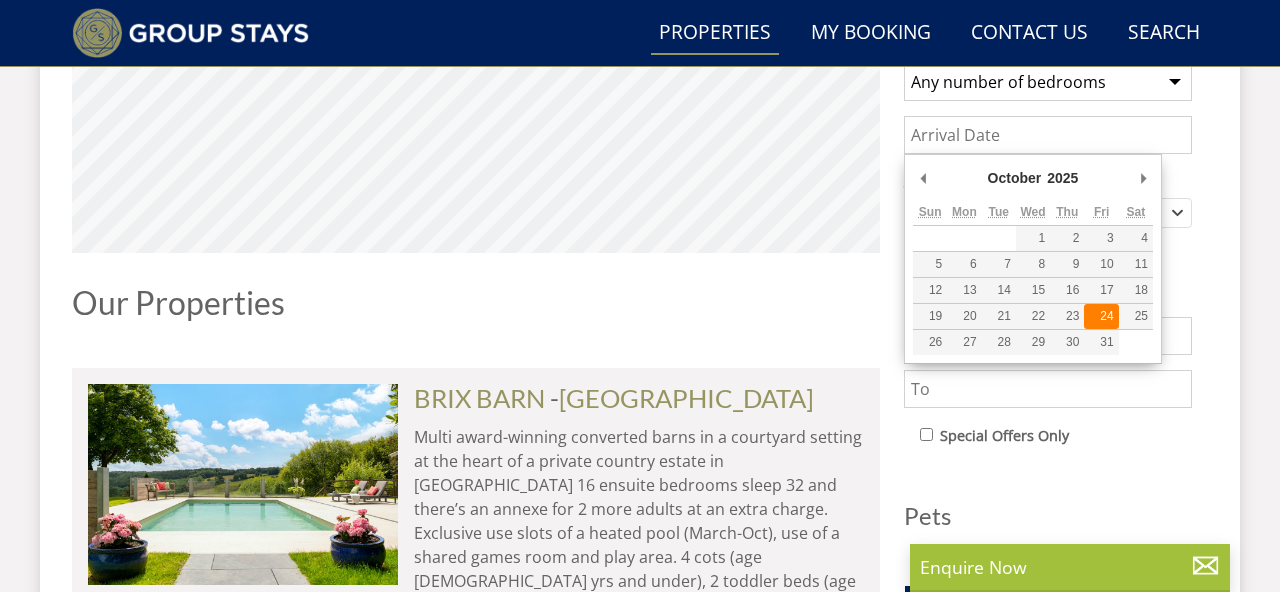 type on "[DATE]" 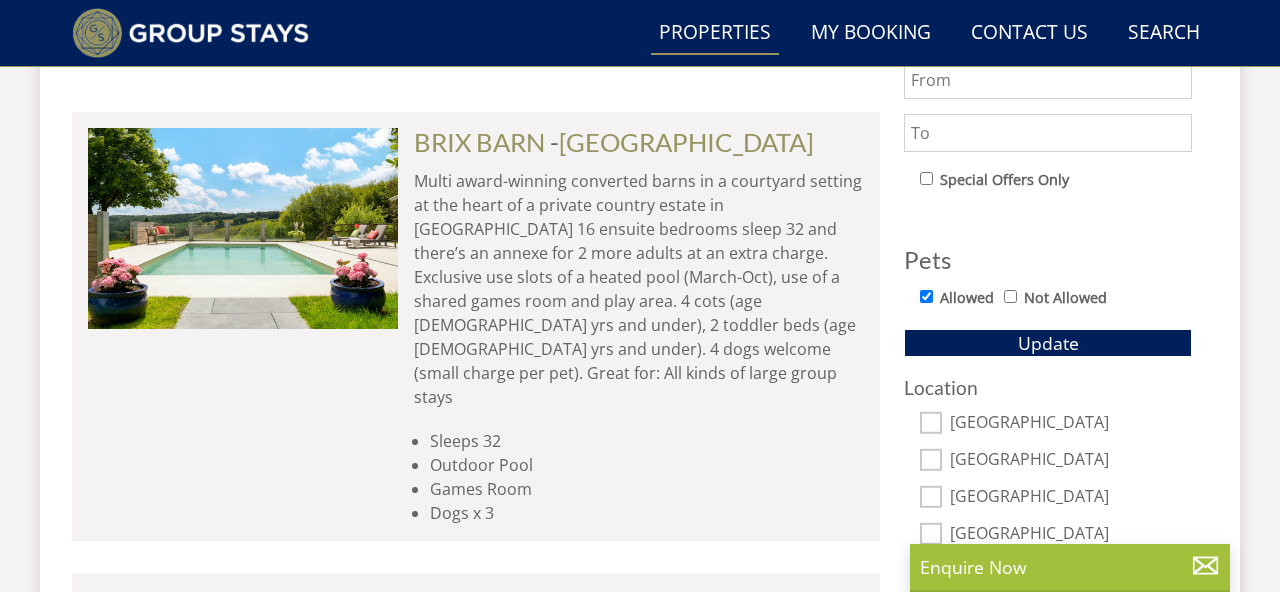 scroll, scrollTop: 1144, scrollLeft: 0, axis: vertical 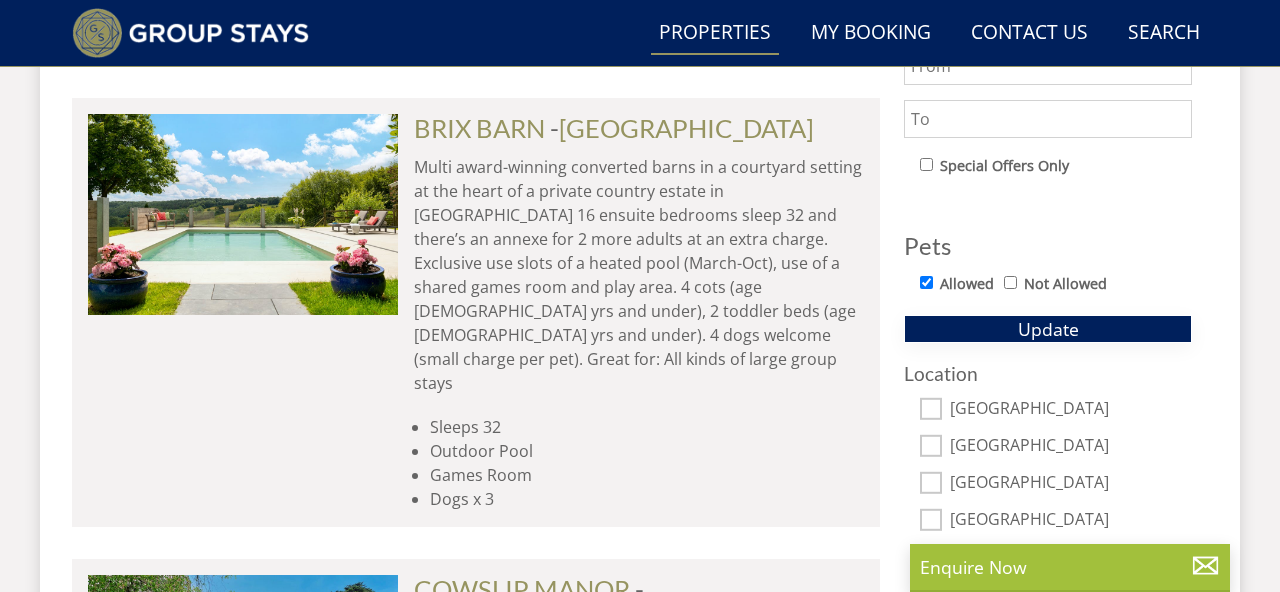 click on "Update" at bounding box center (1048, 329) 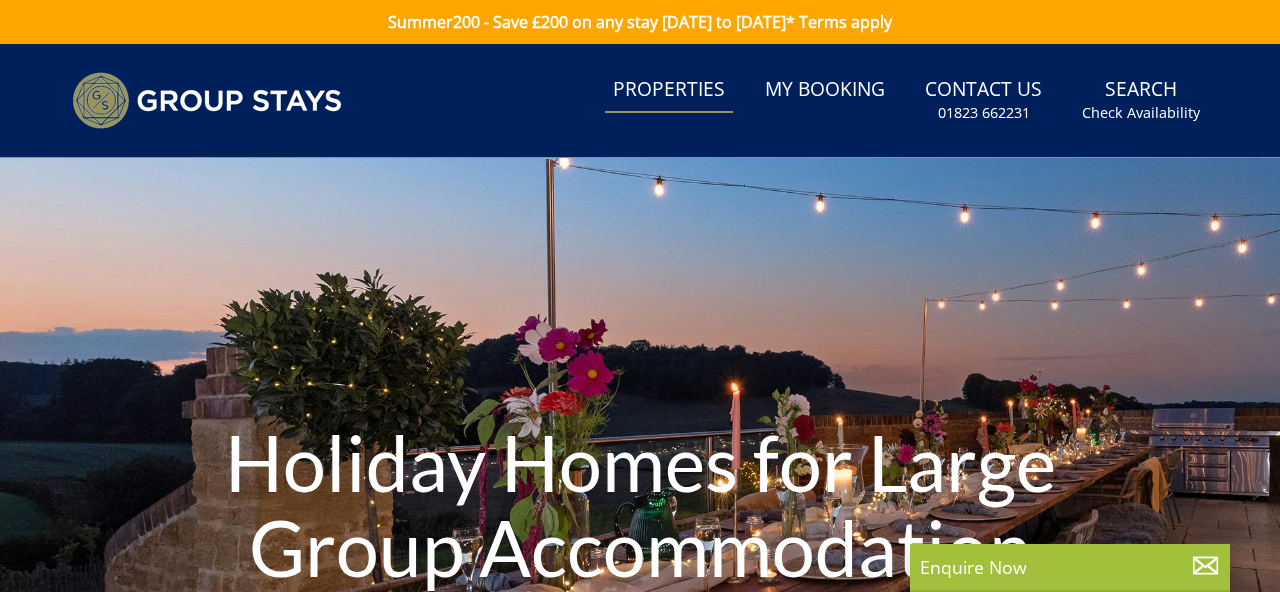 scroll, scrollTop: 0, scrollLeft: 0, axis: both 